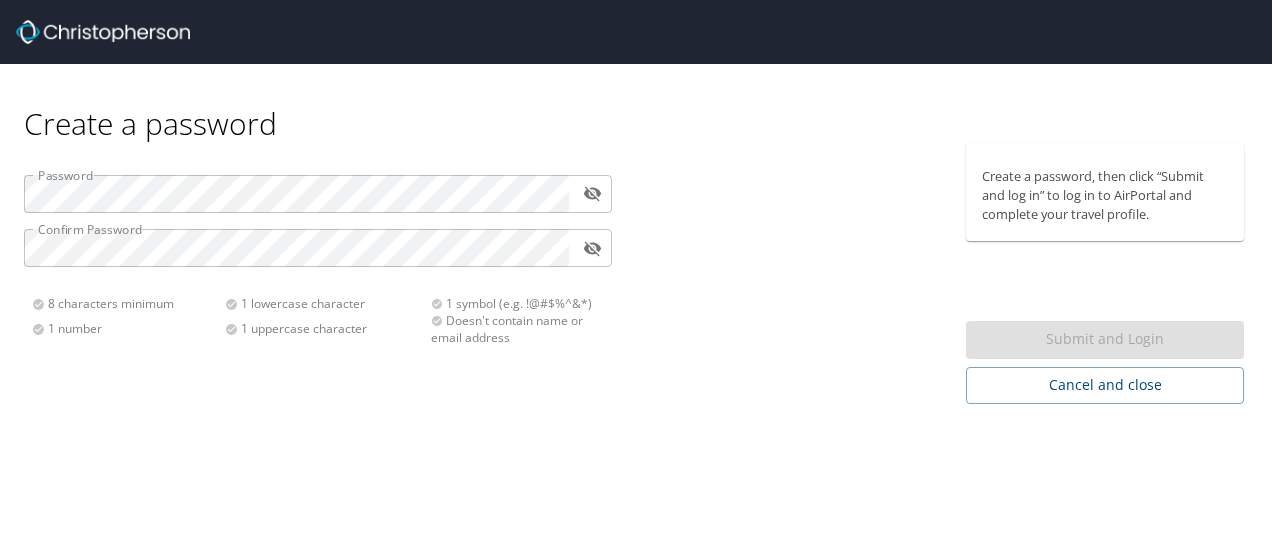 scroll, scrollTop: 0, scrollLeft: 0, axis: both 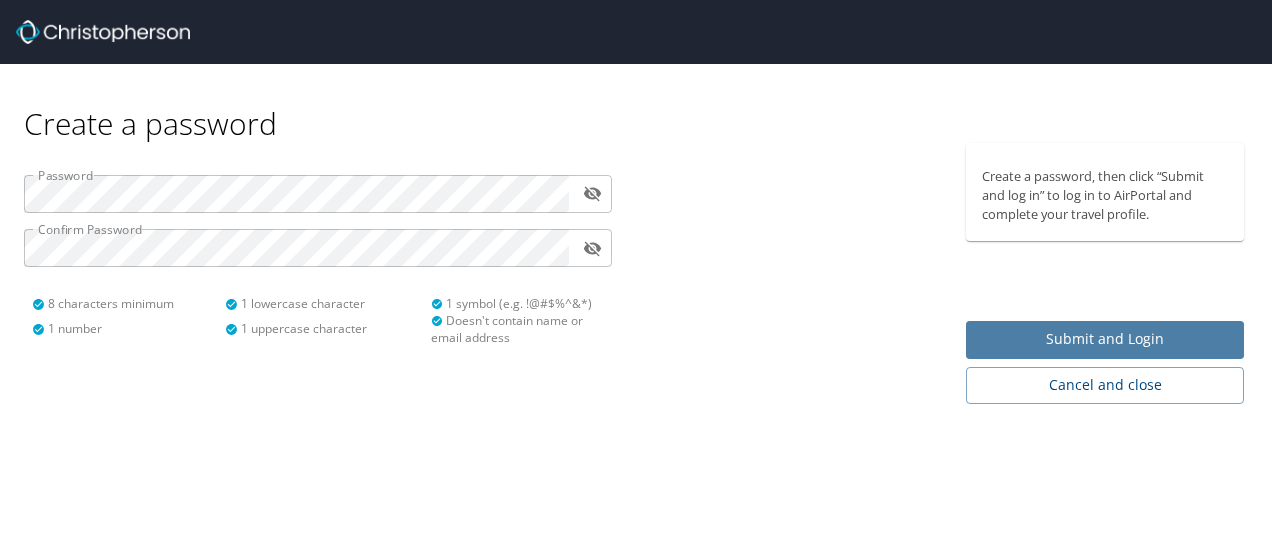 click on "Submit and Login" at bounding box center (1105, 339) 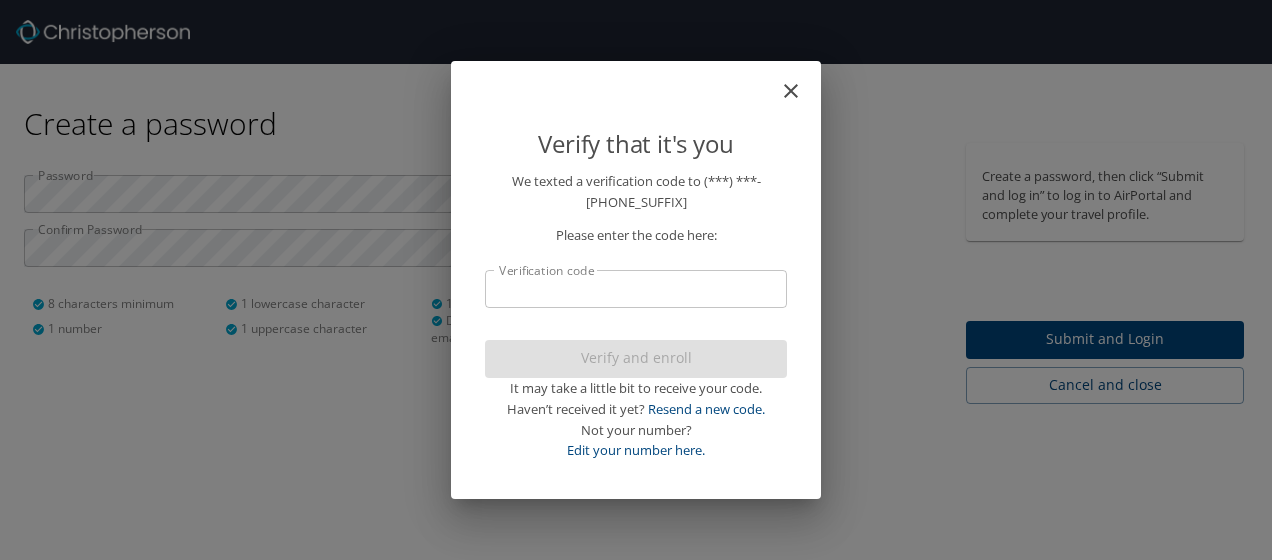 click on "Verification code" at bounding box center [636, 289] 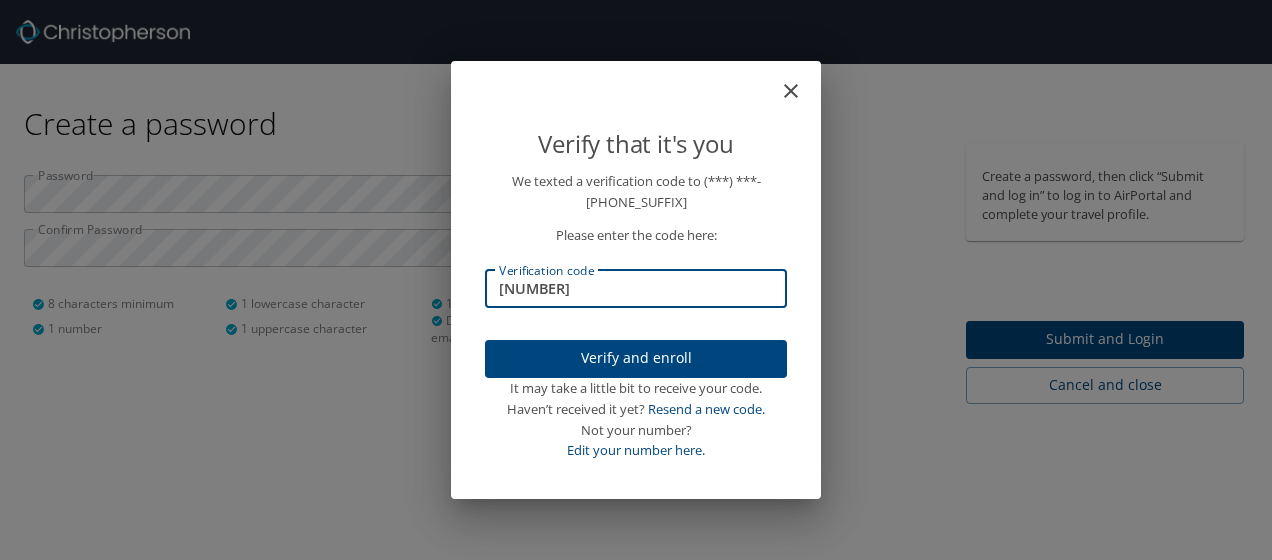 type on "[NUMBER]" 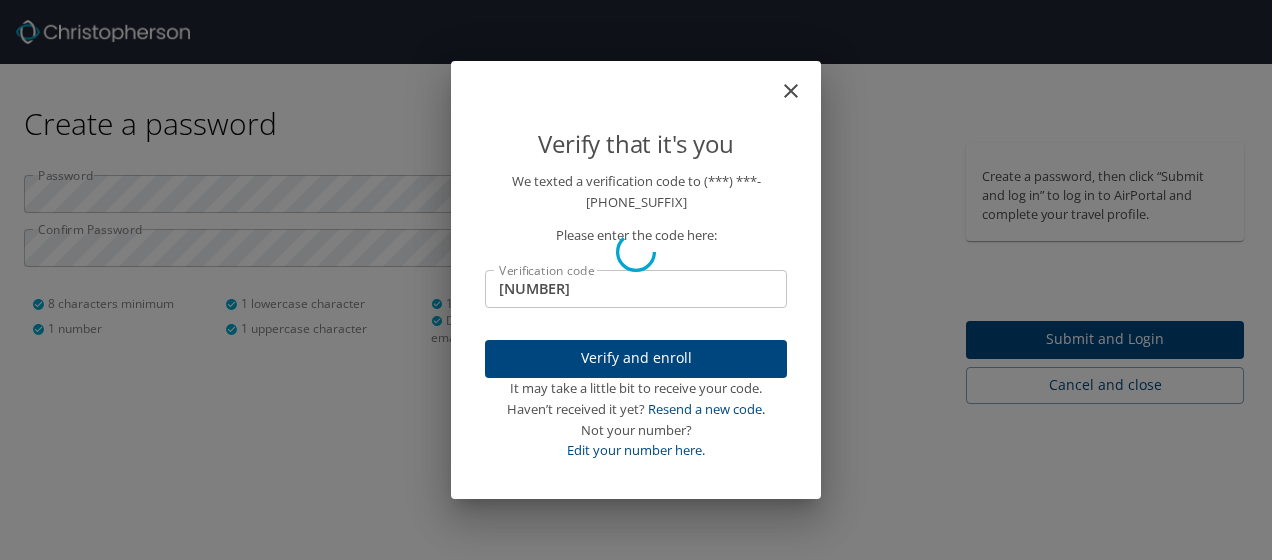 type 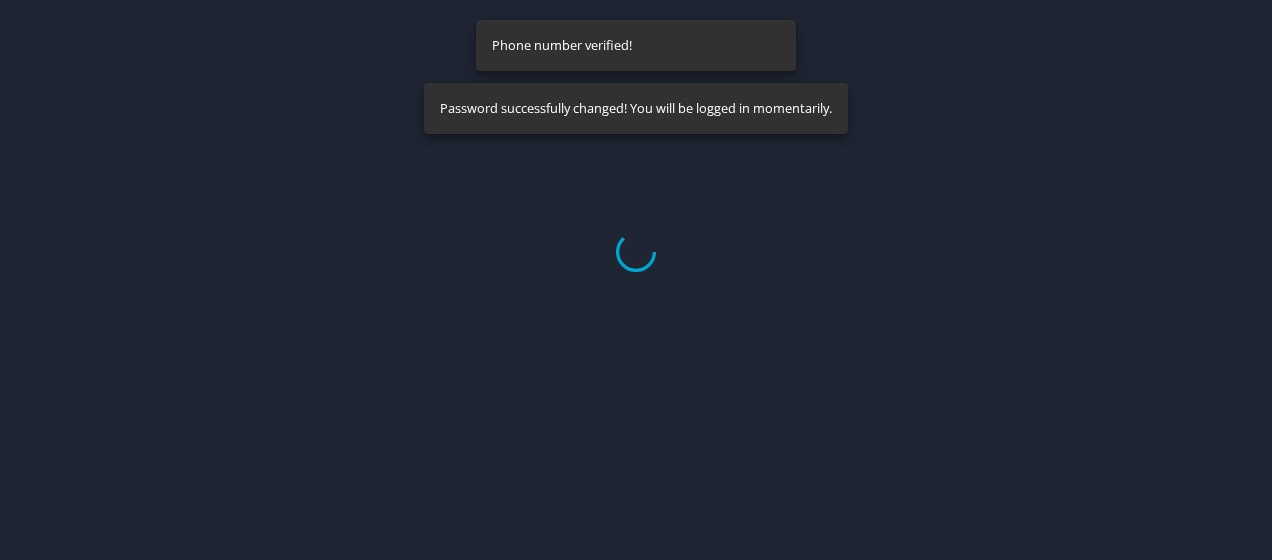select on "US" 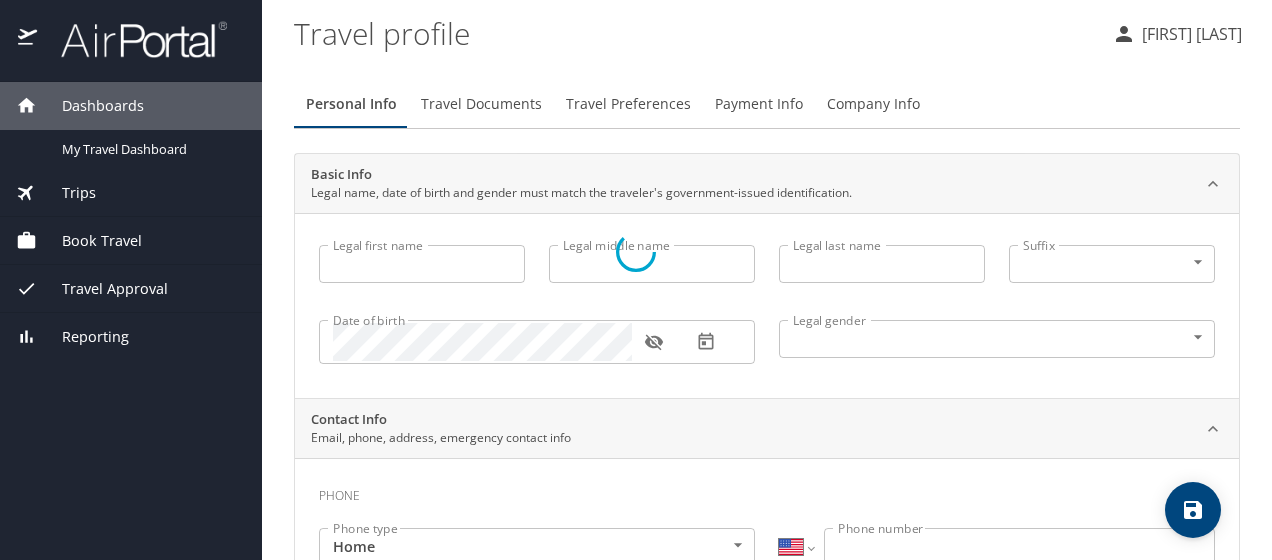 type on "[FIRST]" 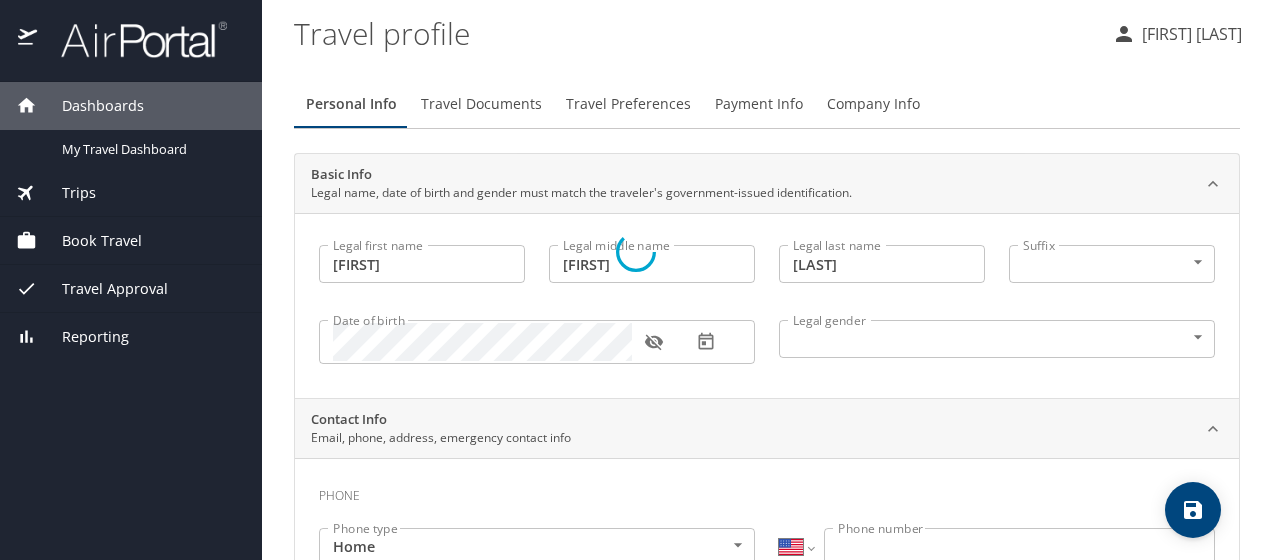 select on "US" 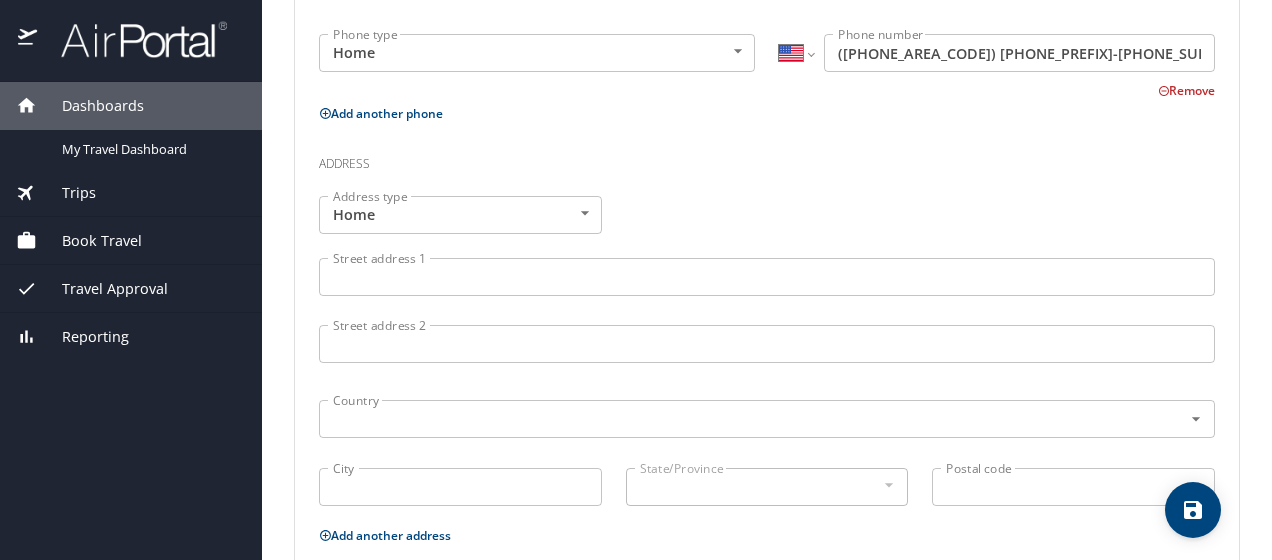 scroll, scrollTop: 641, scrollLeft: 0, axis: vertical 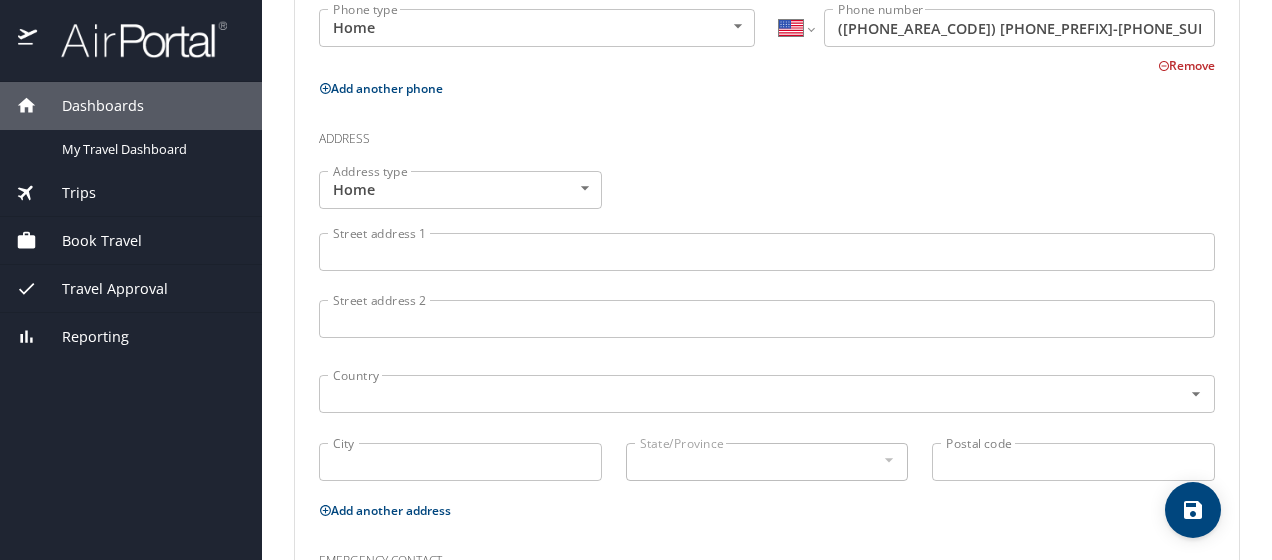 click on "Street address 1" at bounding box center [767, 252] 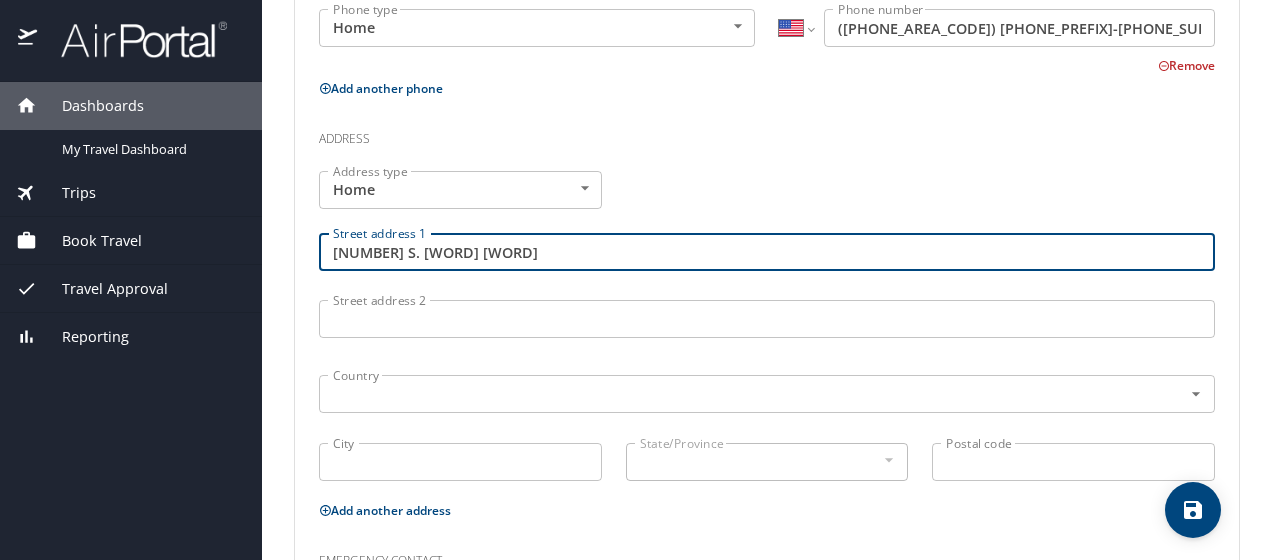 type on "[NUMBER] S. [WORD] [WORD]" 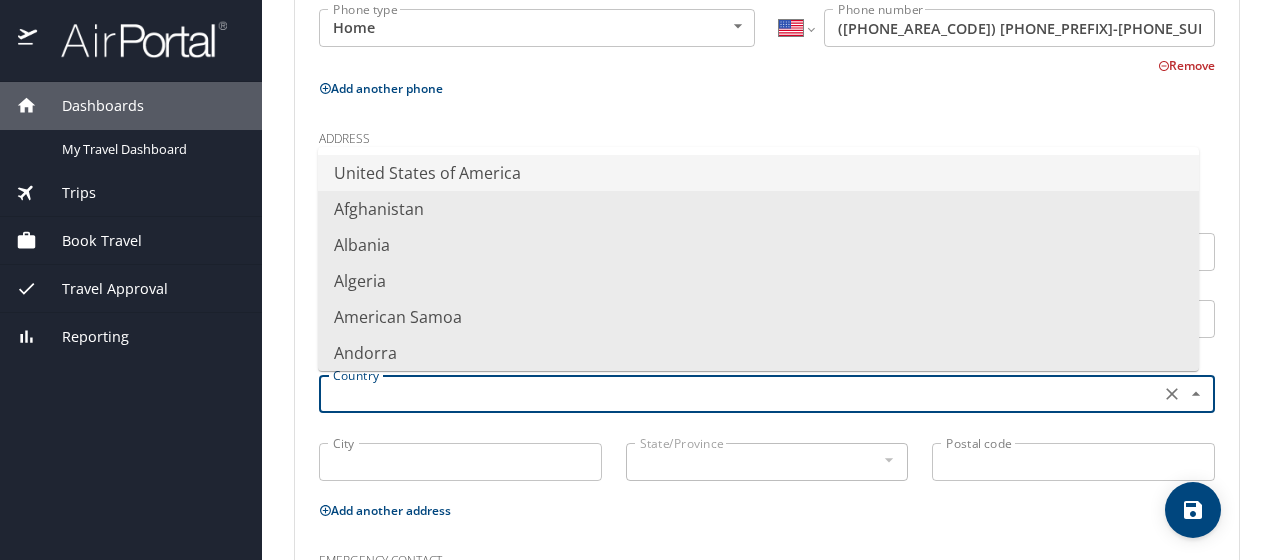 click at bounding box center (737, 394) 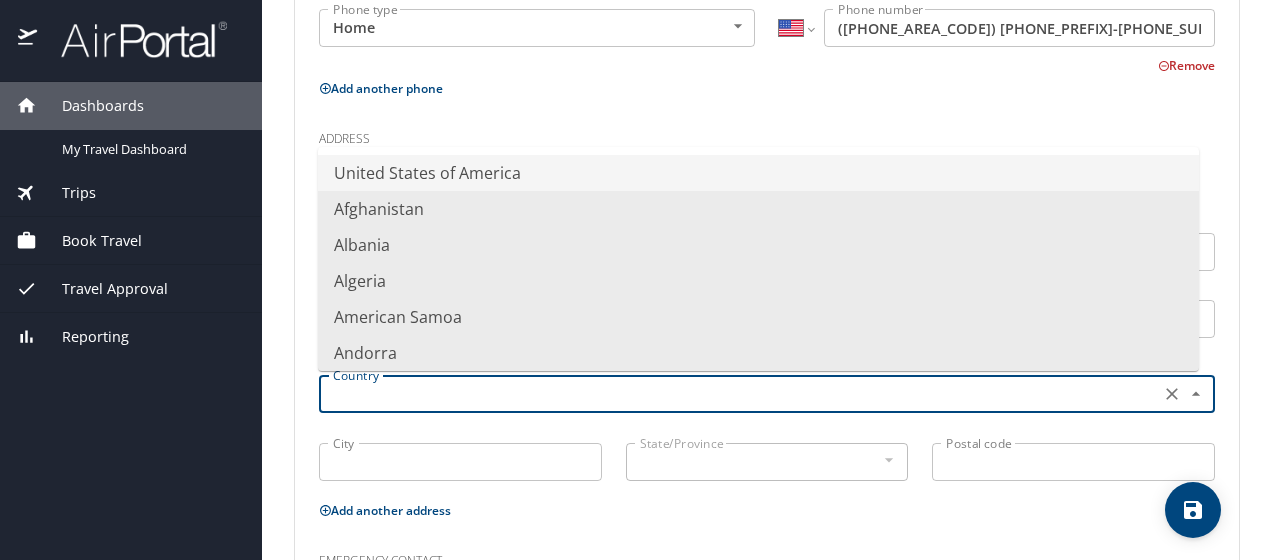 click on "United States of America" at bounding box center (758, 173) 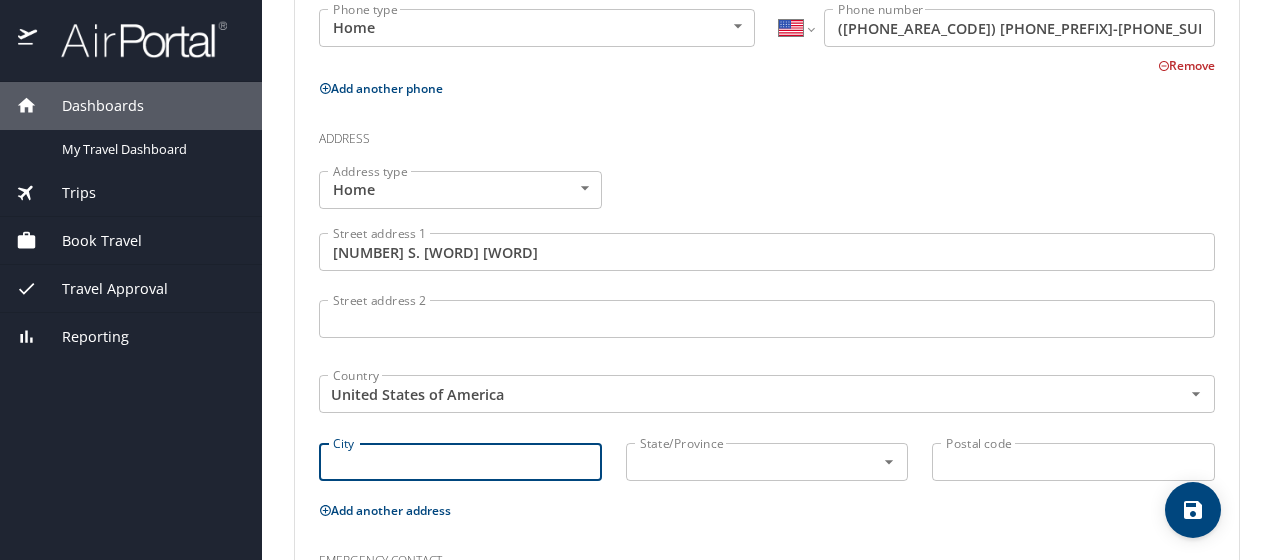 click on "City" at bounding box center (460, 462) 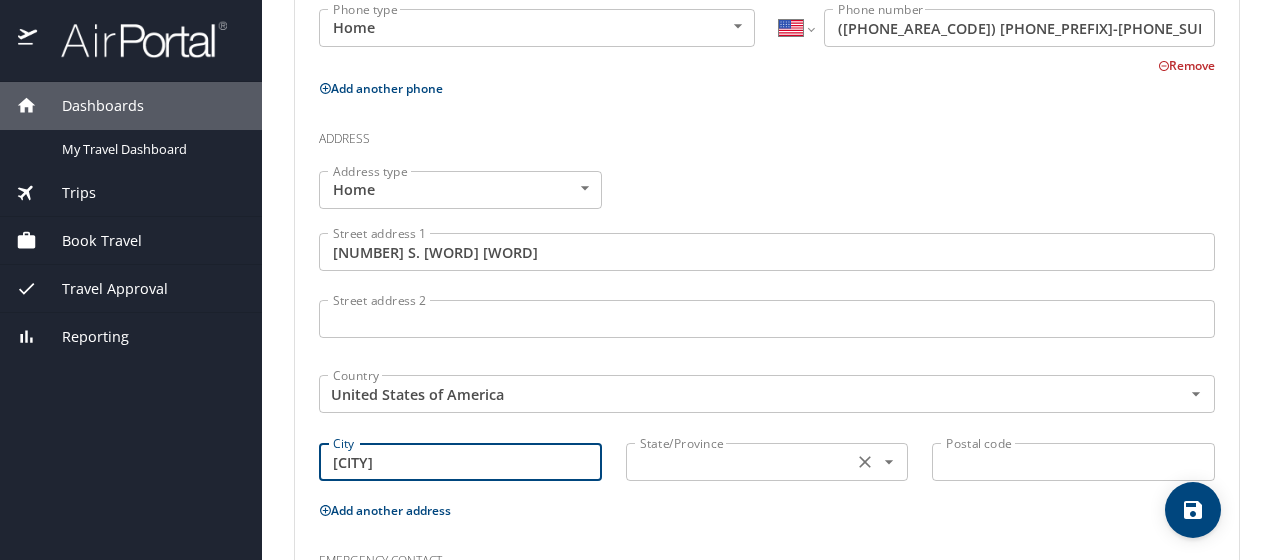 type on "[CITY]" 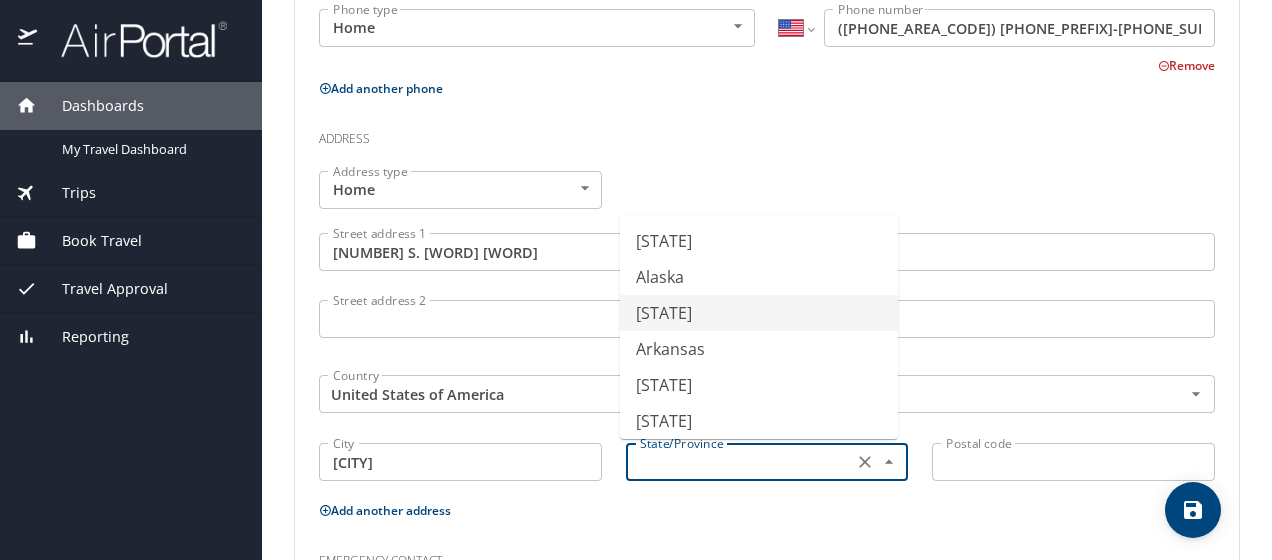 click on "[STATE]" at bounding box center [759, 313] 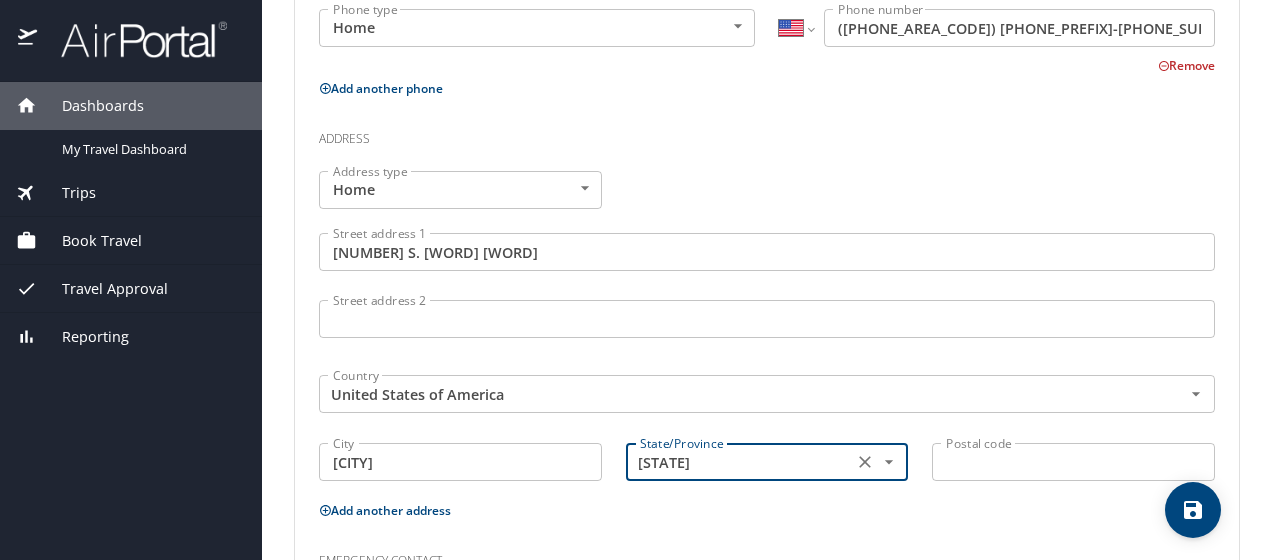 click on "Postal code" at bounding box center (1073, 462) 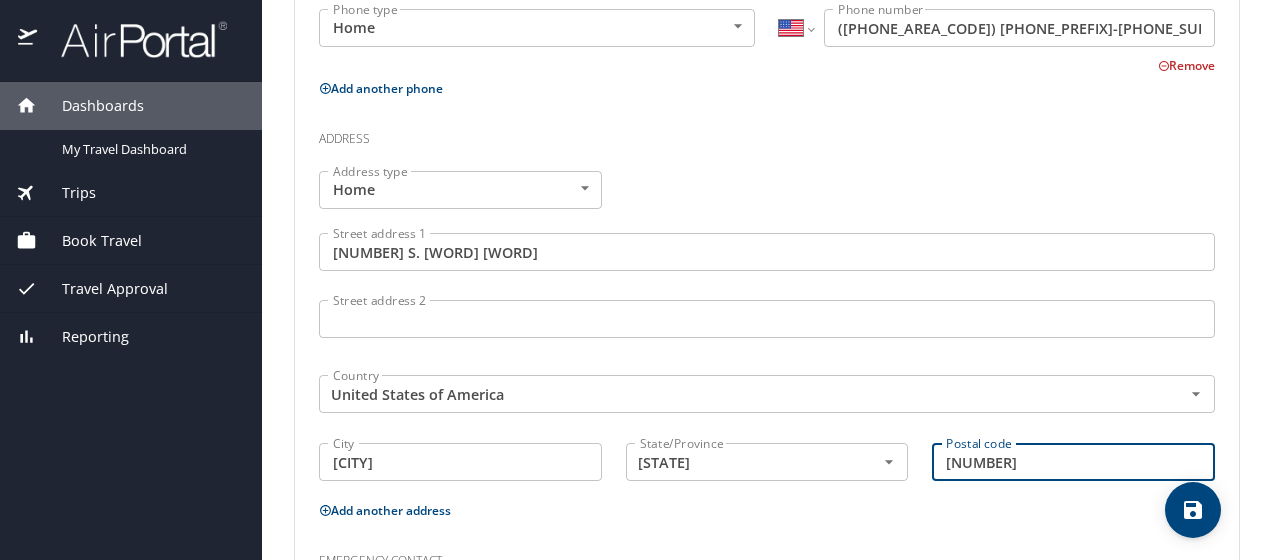 scroll, scrollTop: 846, scrollLeft: 0, axis: vertical 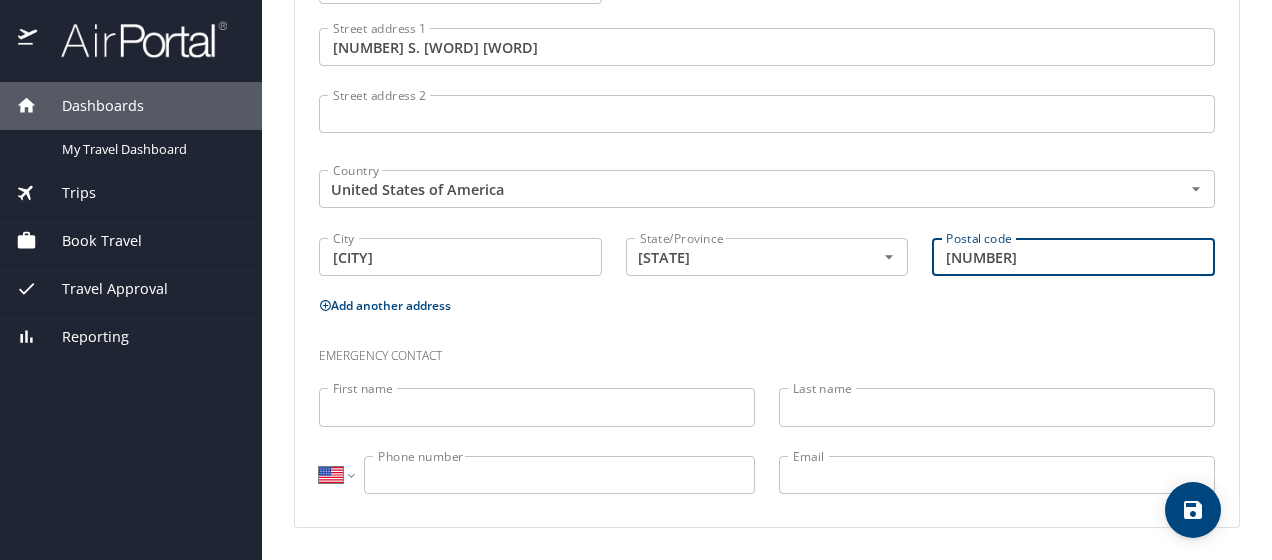 type on "[NUMBER]" 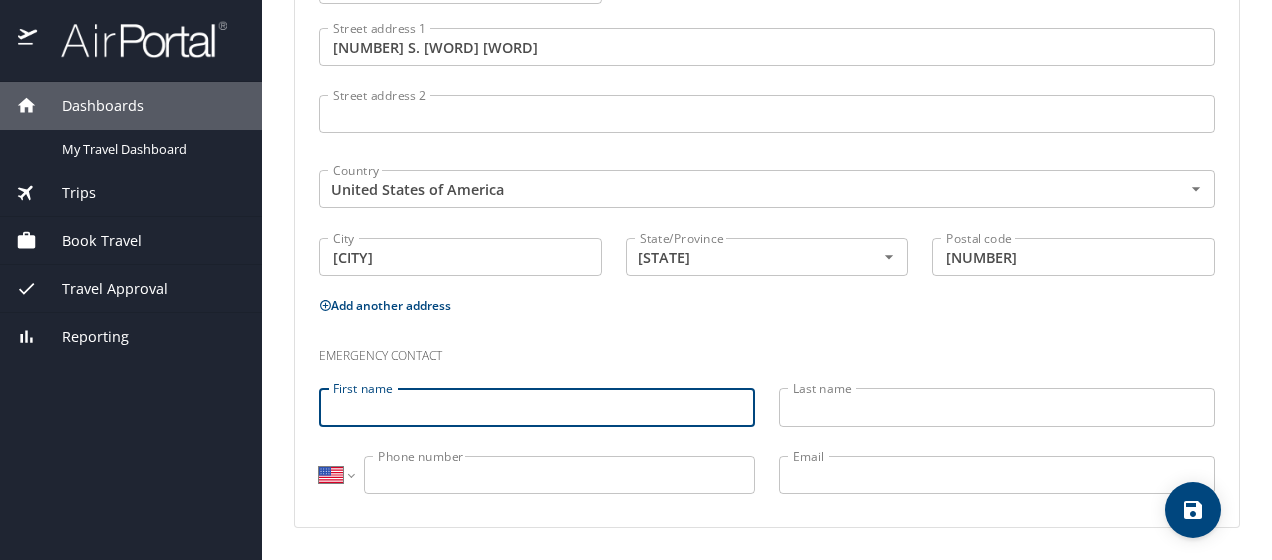 click on "First name" at bounding box center [537, 407] 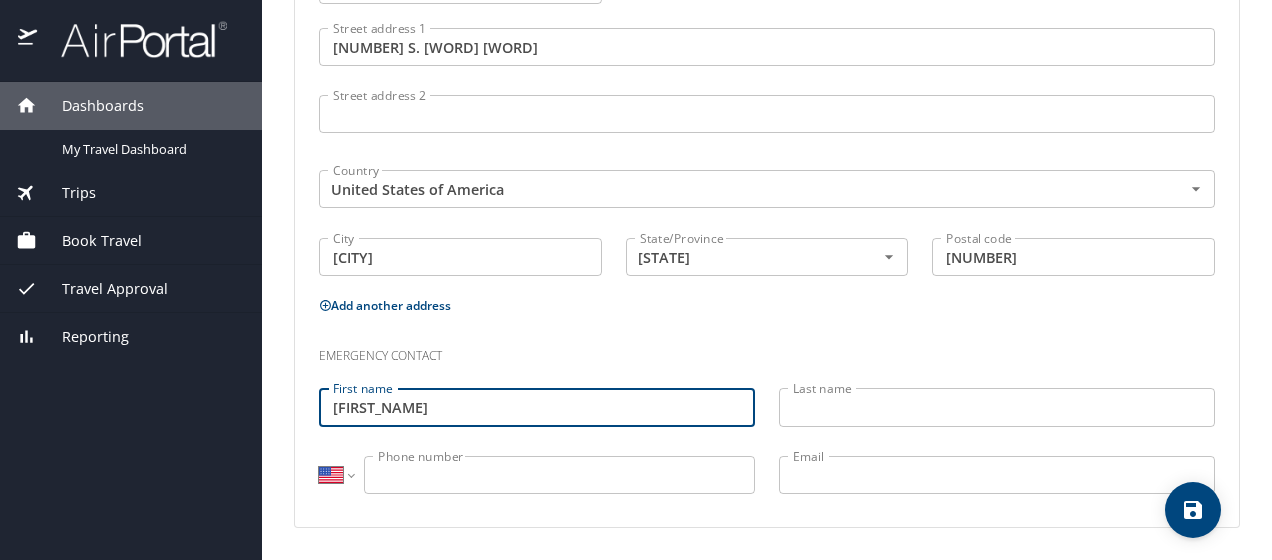 type on "[FIRST_NAME]" 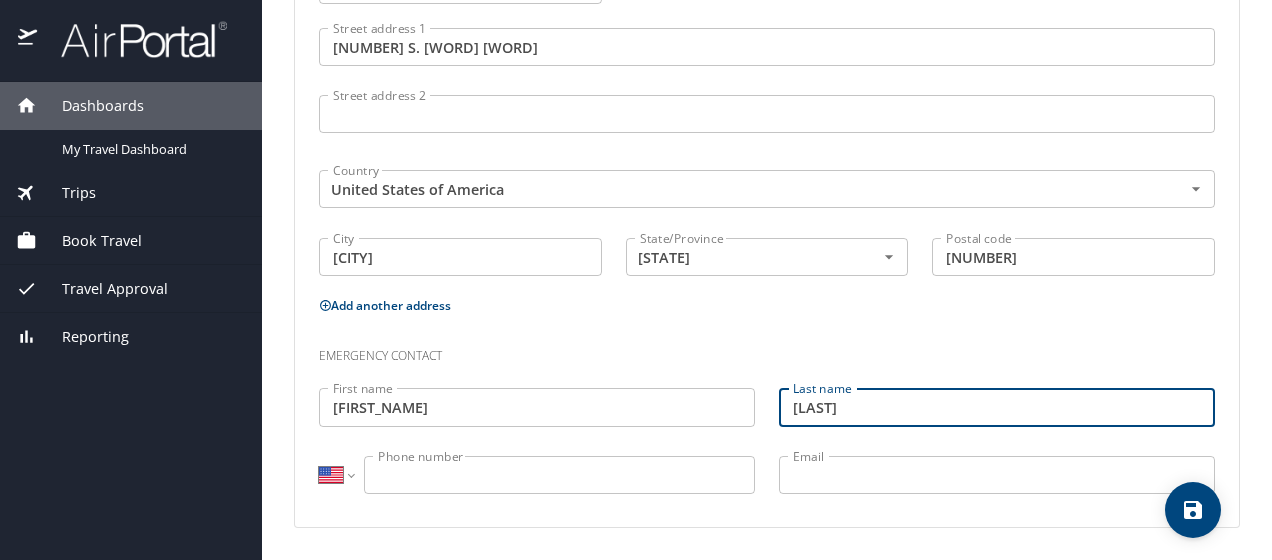 type on "[LAST]" 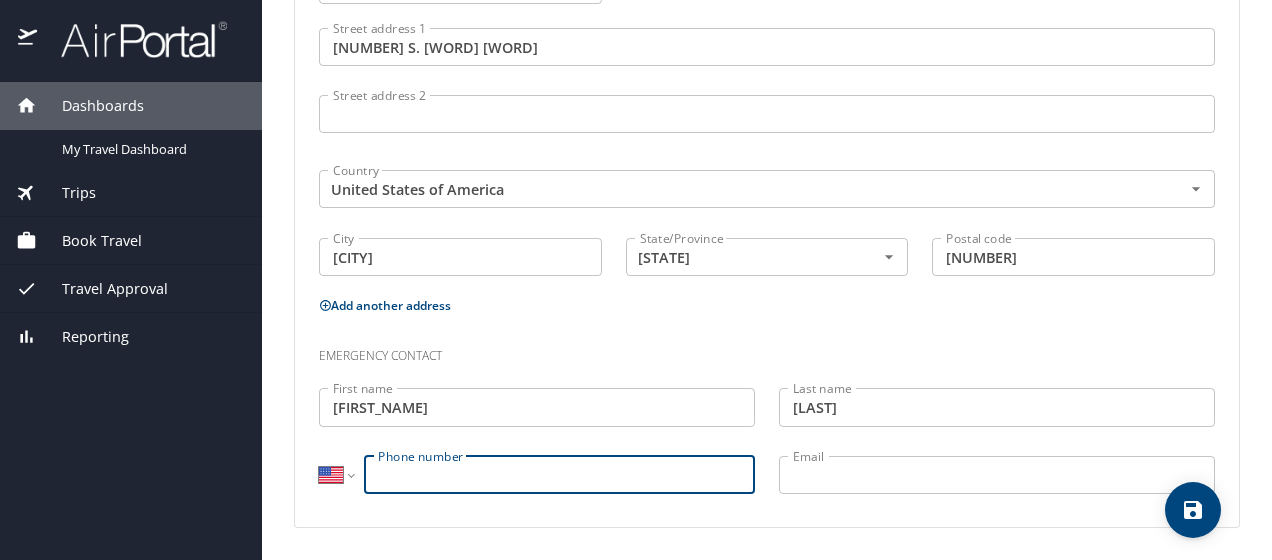 click on "Phone number" at bounding box center [559, 475] 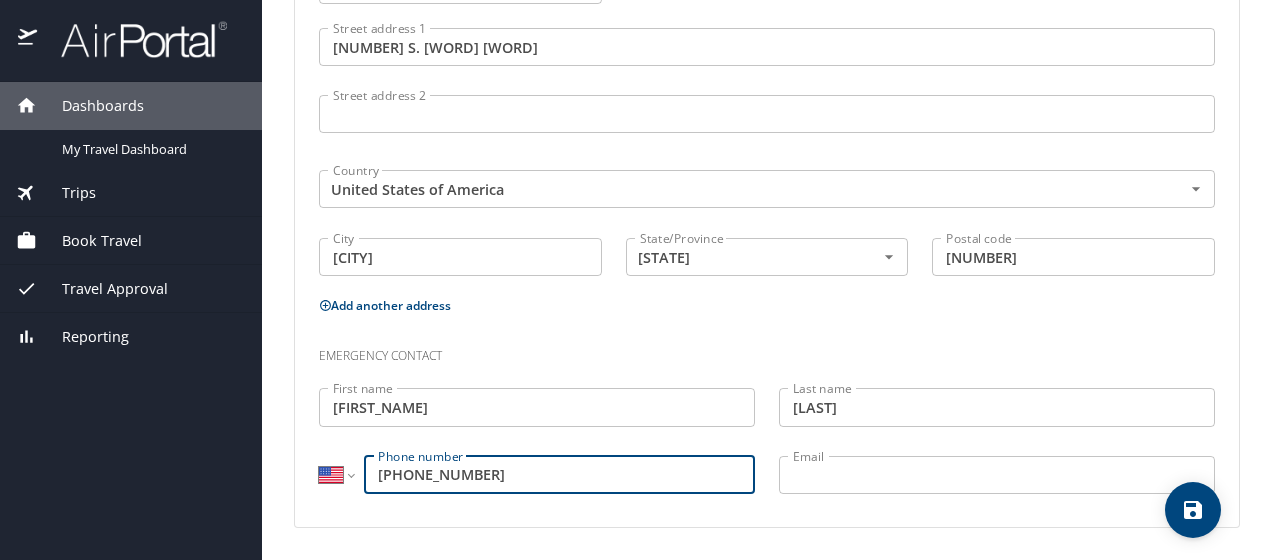 type on "[PHONE_NUMBER]" 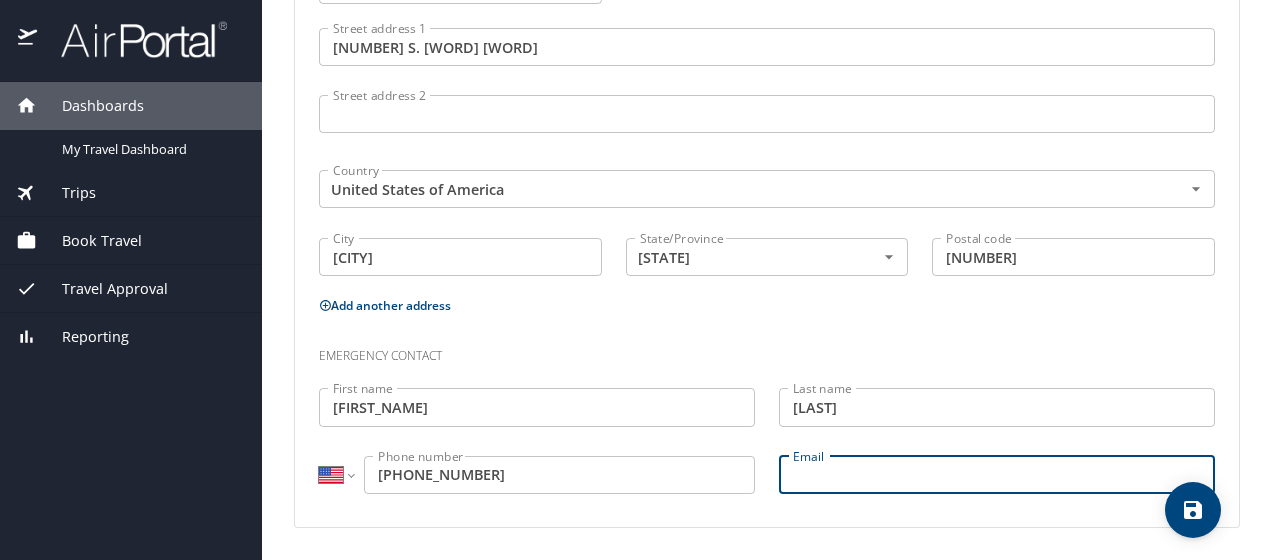 click on "Email" at bounding box center [997, 475] 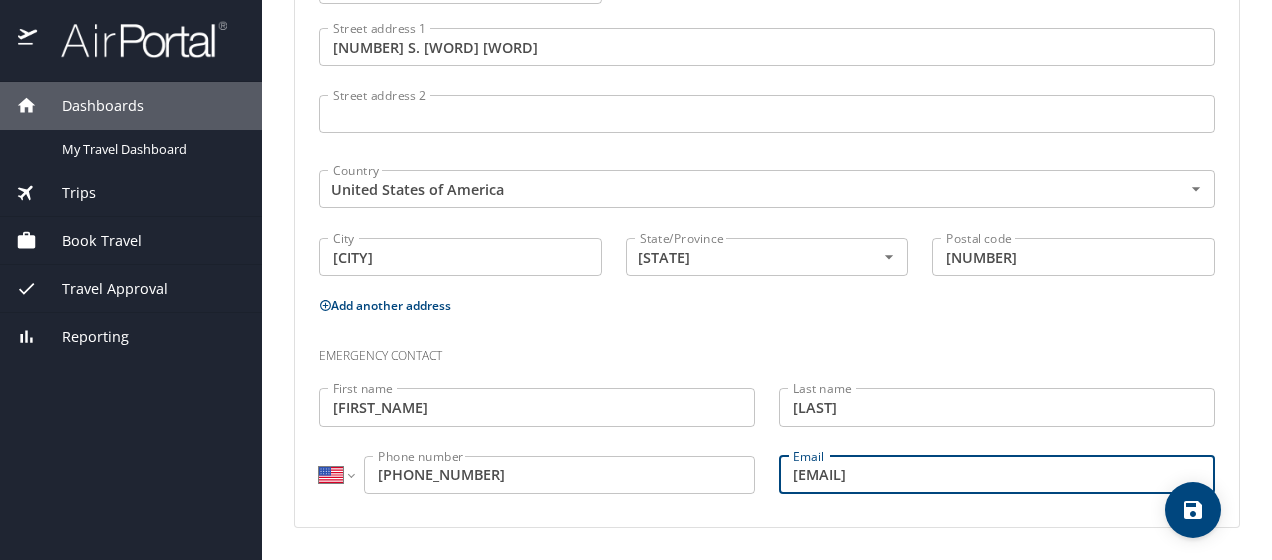 type on "[EMAIL]" 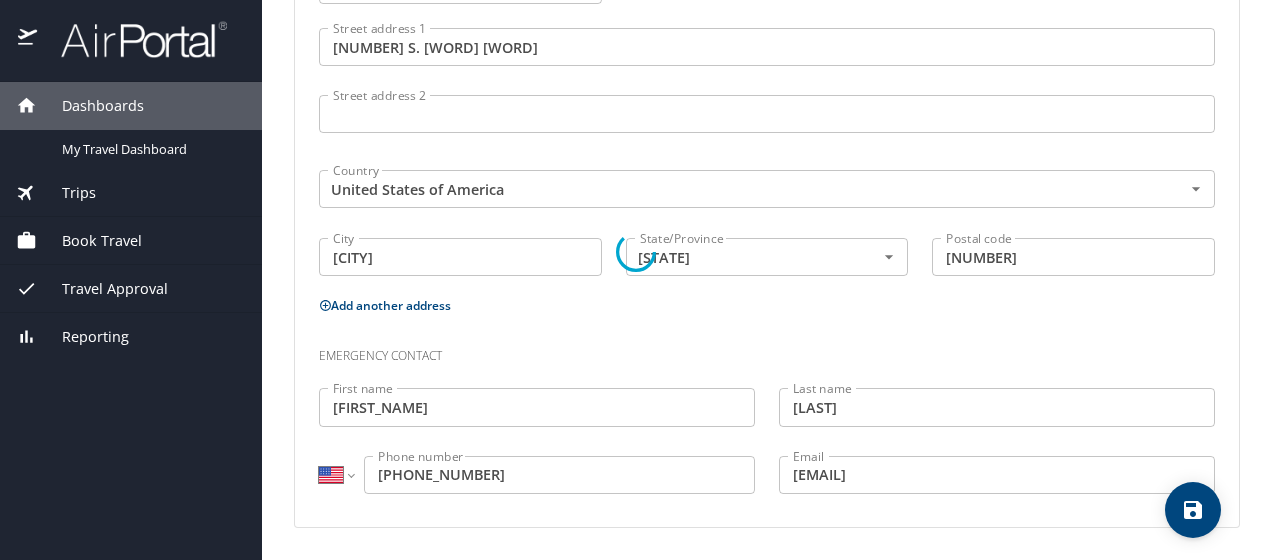 select on "US" 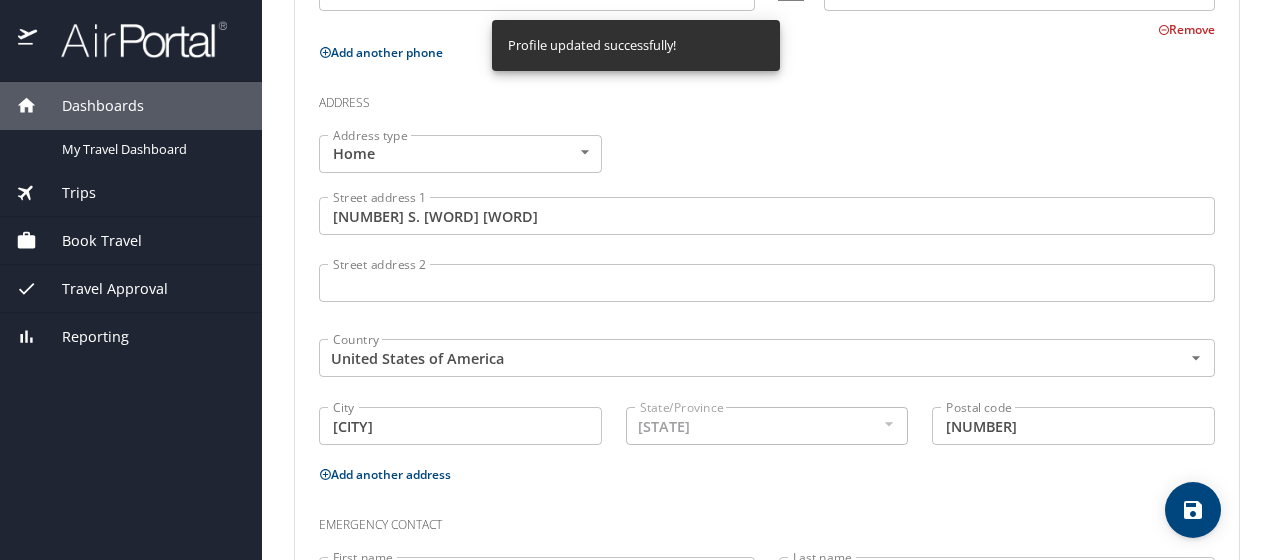 select on "US" 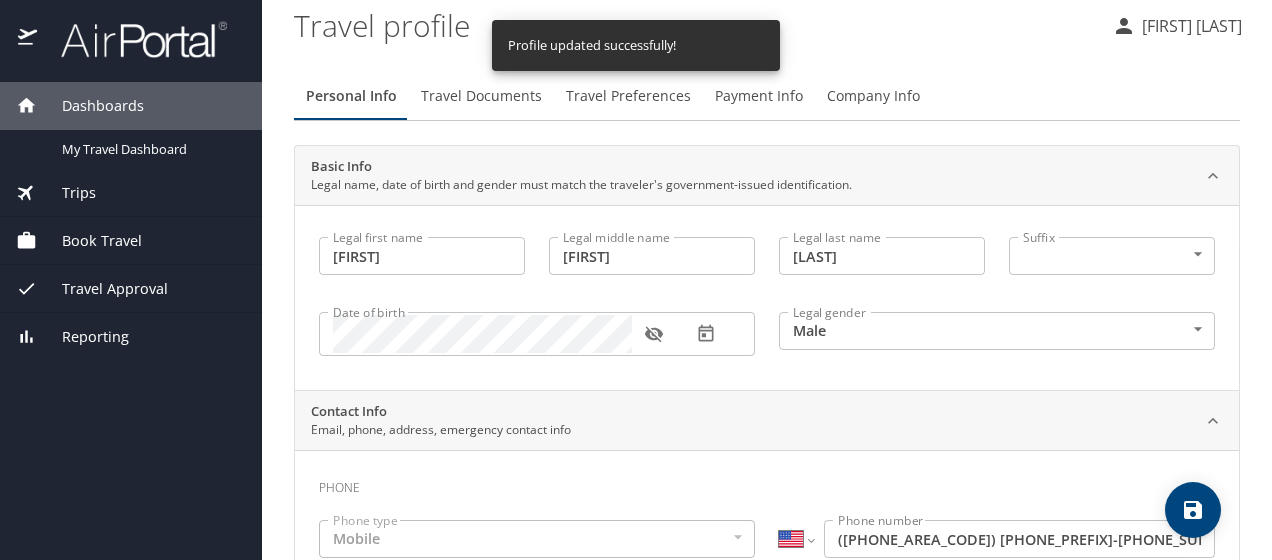 scroll, scrollTop: 0, scrollLeft: 0, axis: both 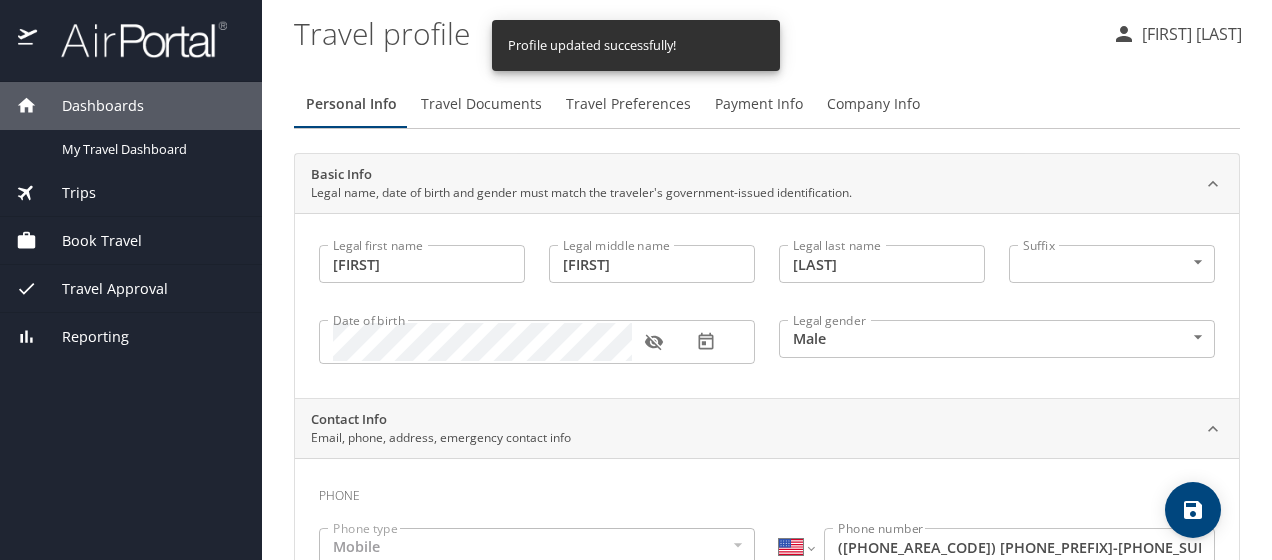 click on "Travel Documents" at bounding box center [481, 104] 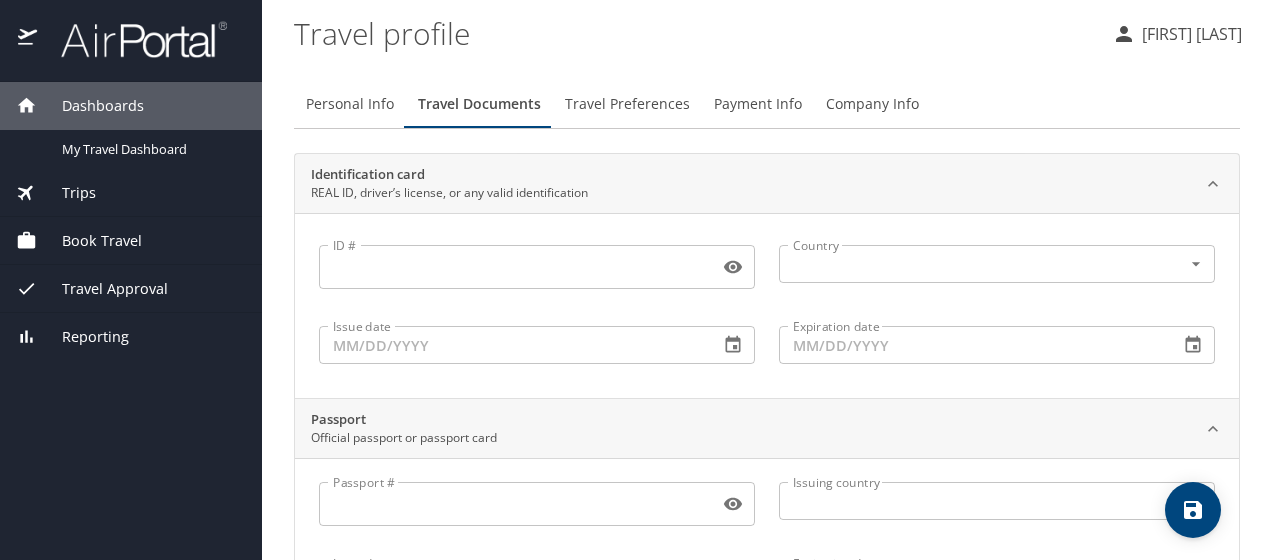 type 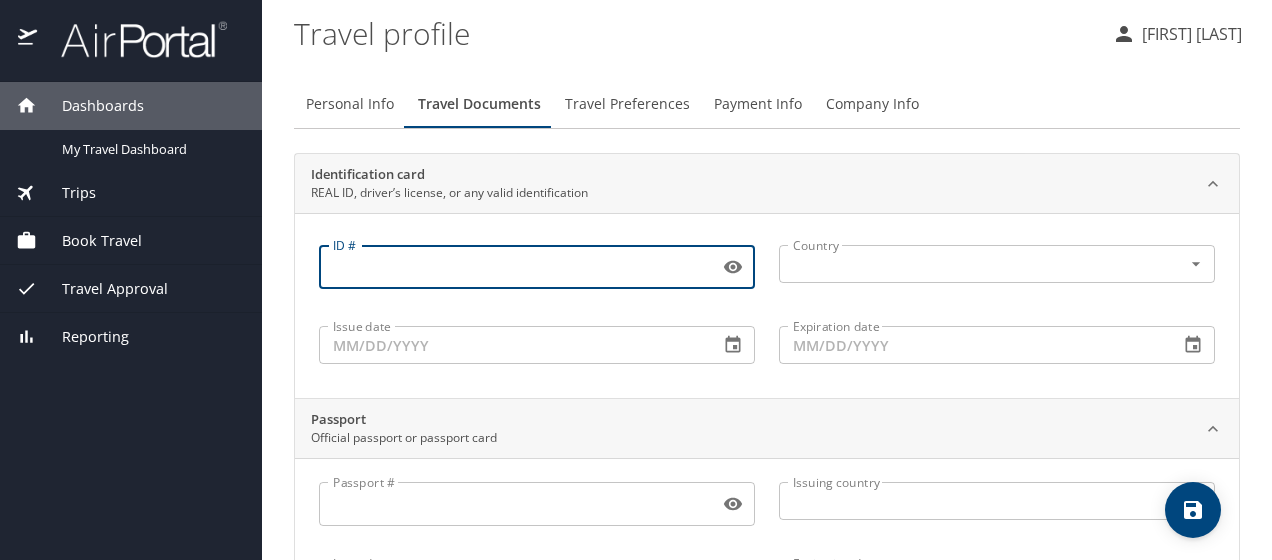 click on "ID #" at bounding box center [515, 267] 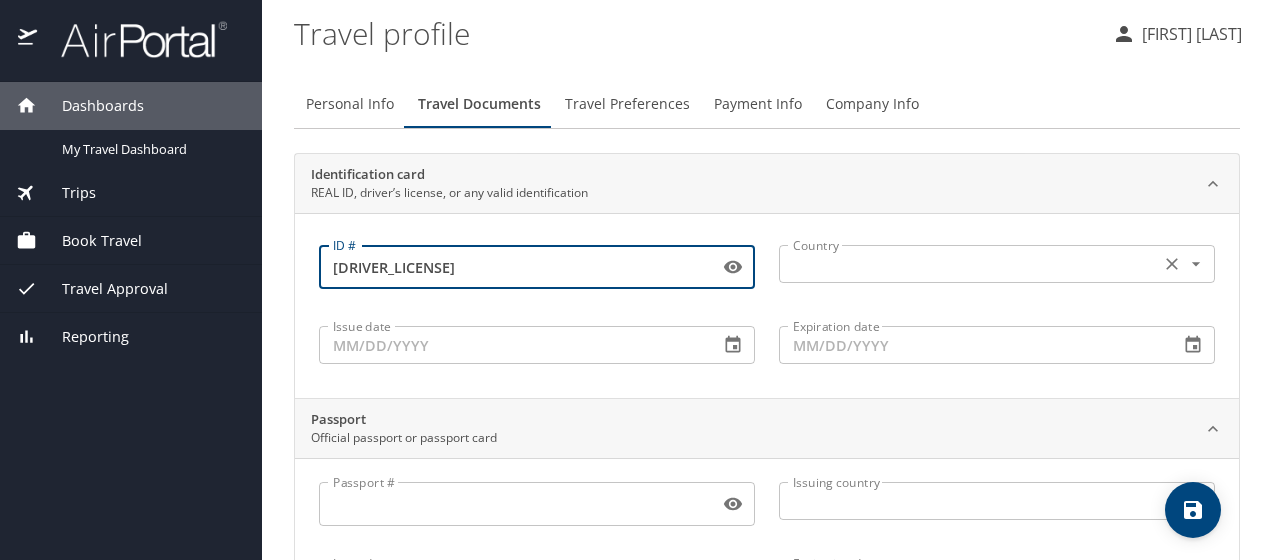type on "[DRIVER_LICENSE]" 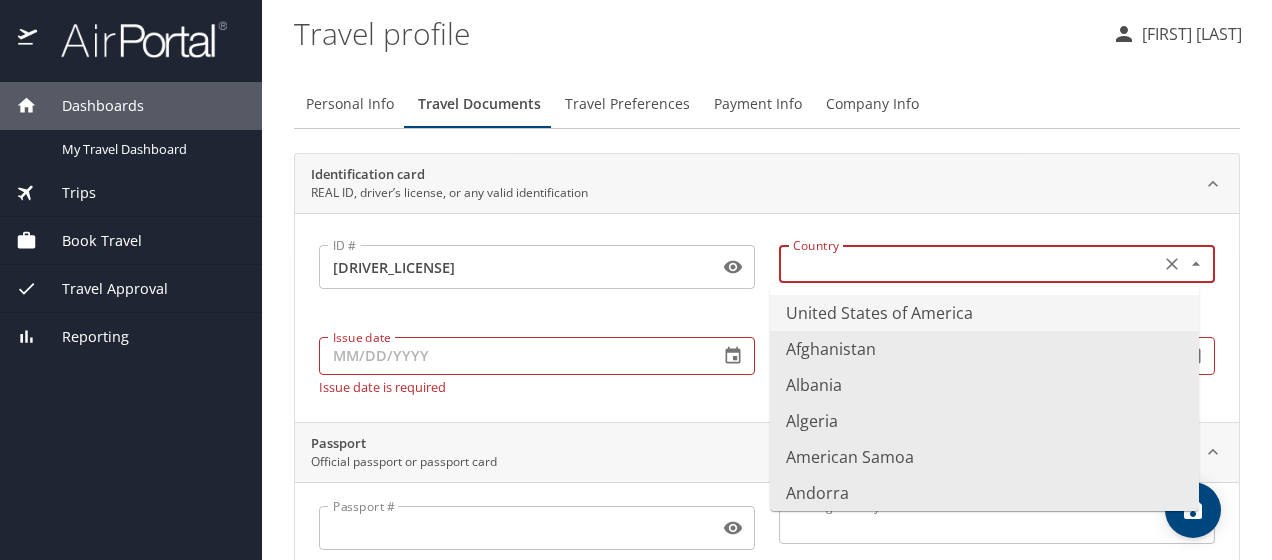 click on "United States of America" at bounding box center (984, 313) 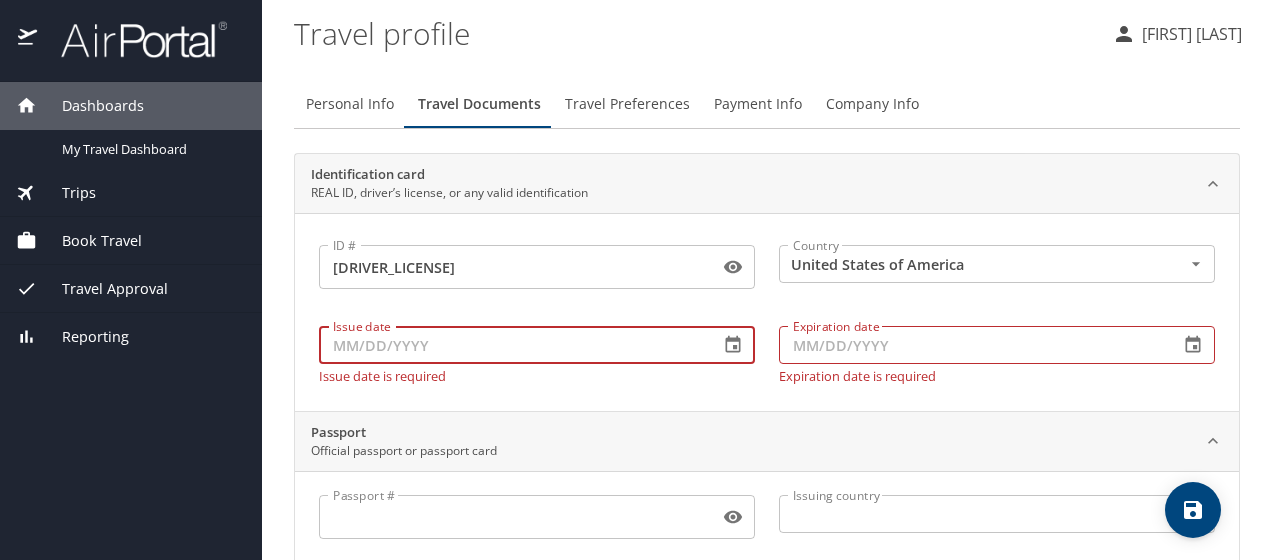 click on "Issue date" at bounding box center [511, 345] 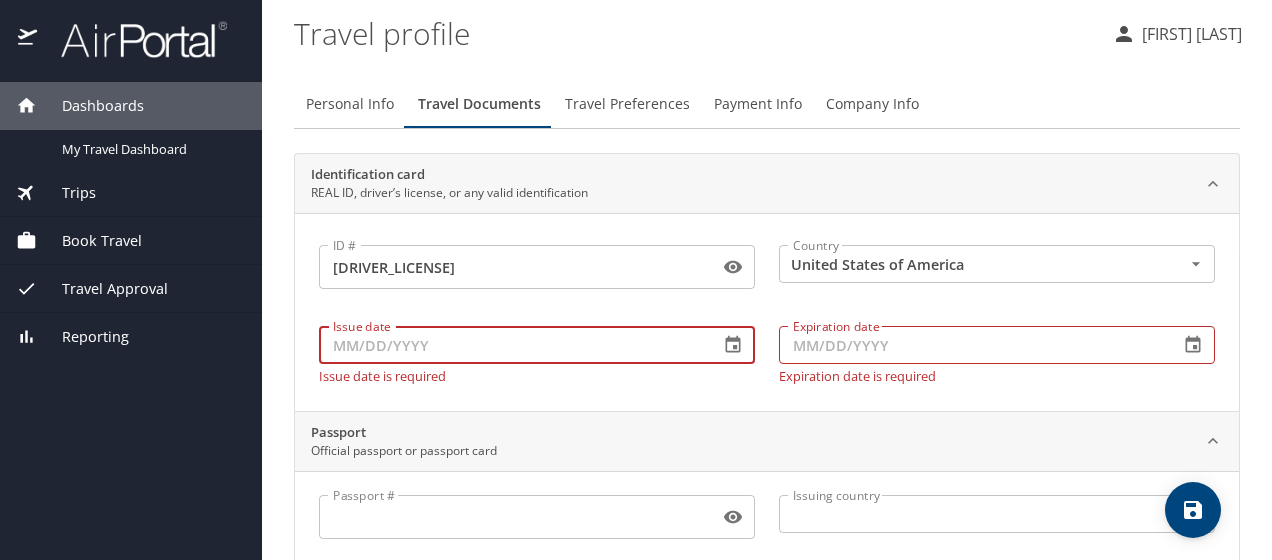 type on "[DATE]" 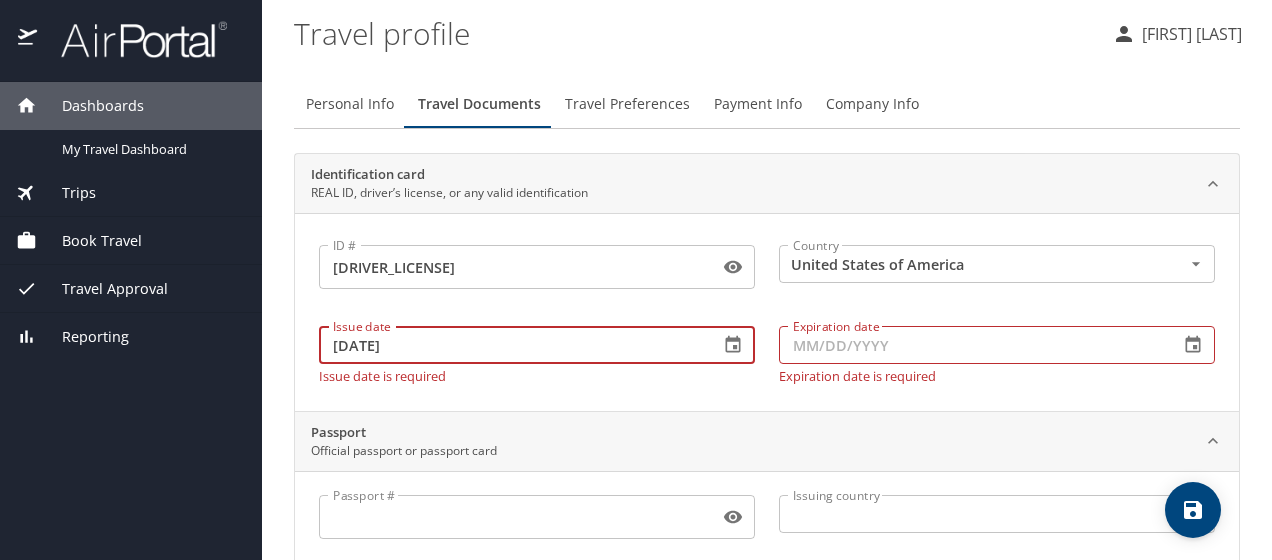 type on "[DATE]" 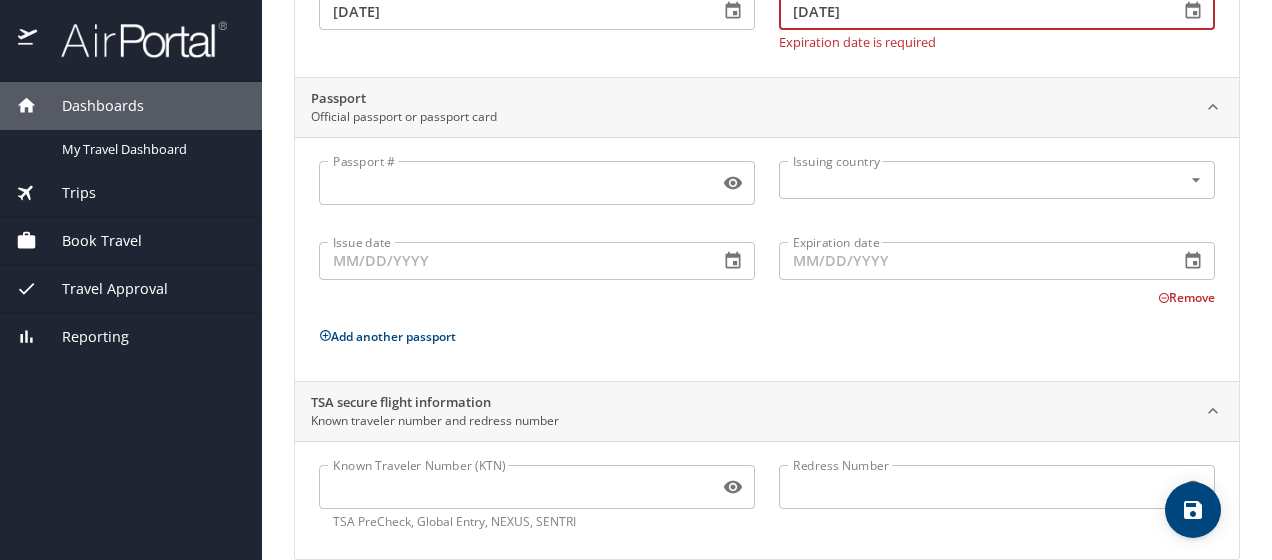 scroll, scrollTop: 366, scrollLeft: 0, axis: vertical 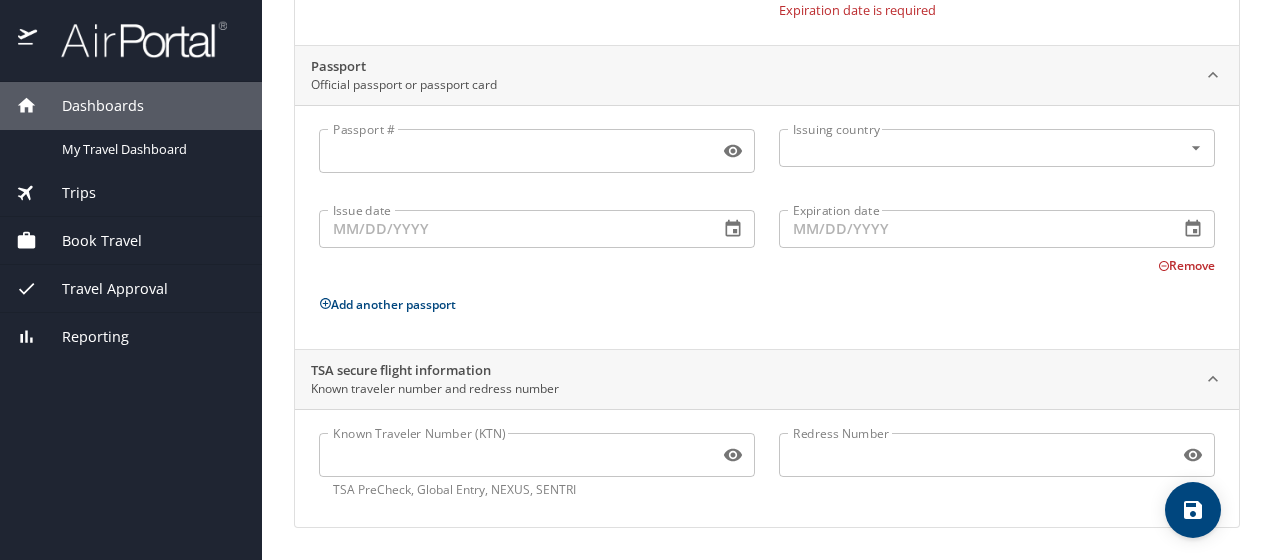 type on "[DATE]" 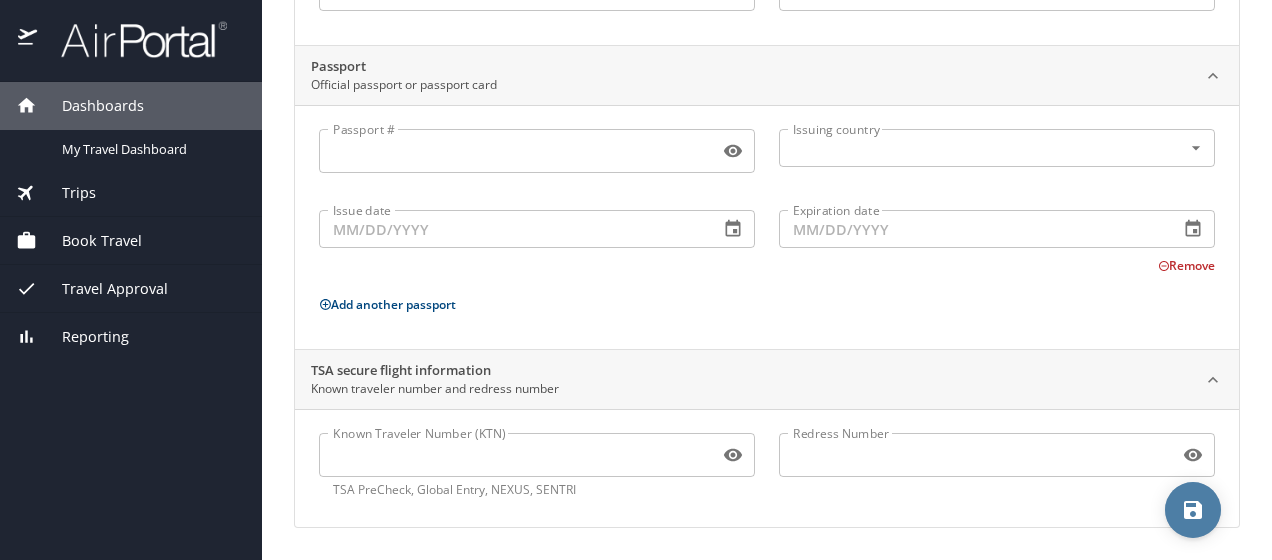 click 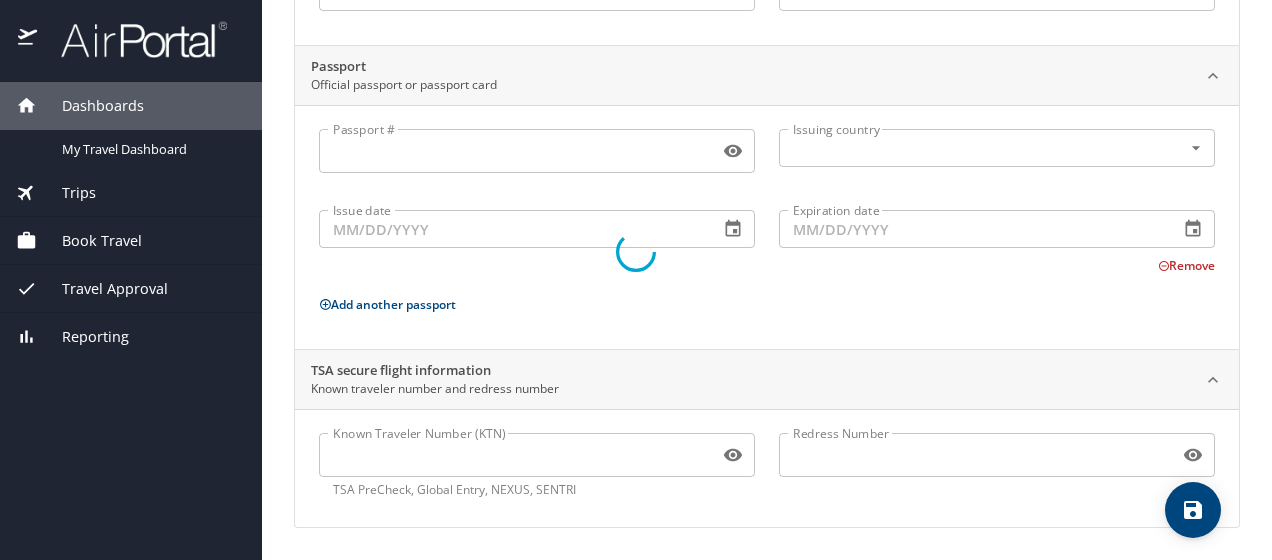 drag, startPoint x: 1265, startPoint y: 376, endPoint x: 1268, endPoint y: 142, distance: 234.01923 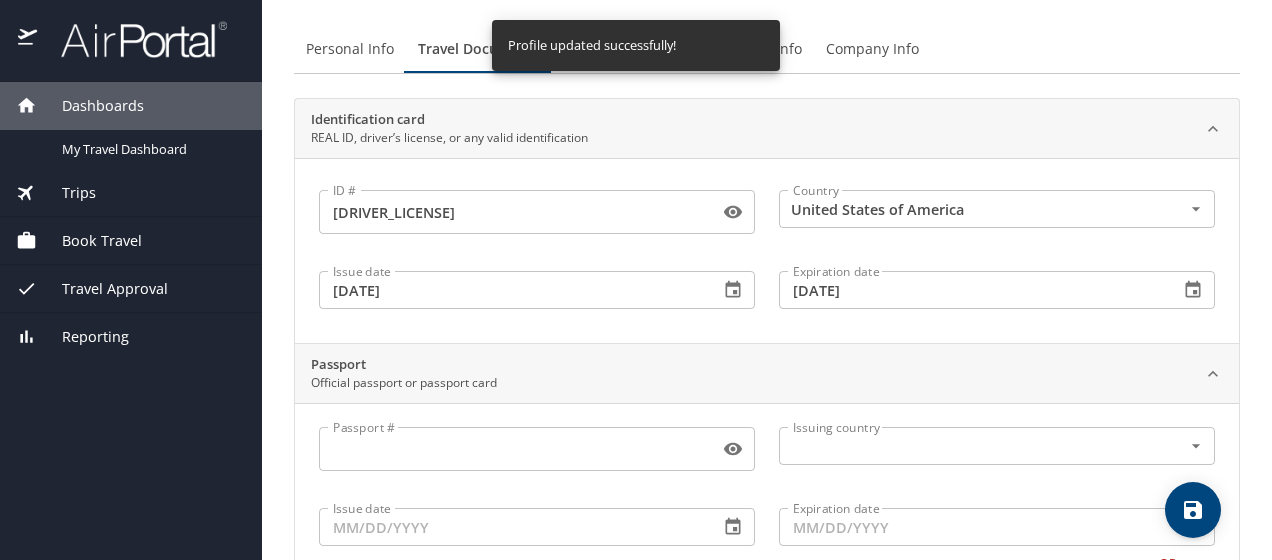 scroll, scrollTop: 0, scrollLeft: 0, axis: both 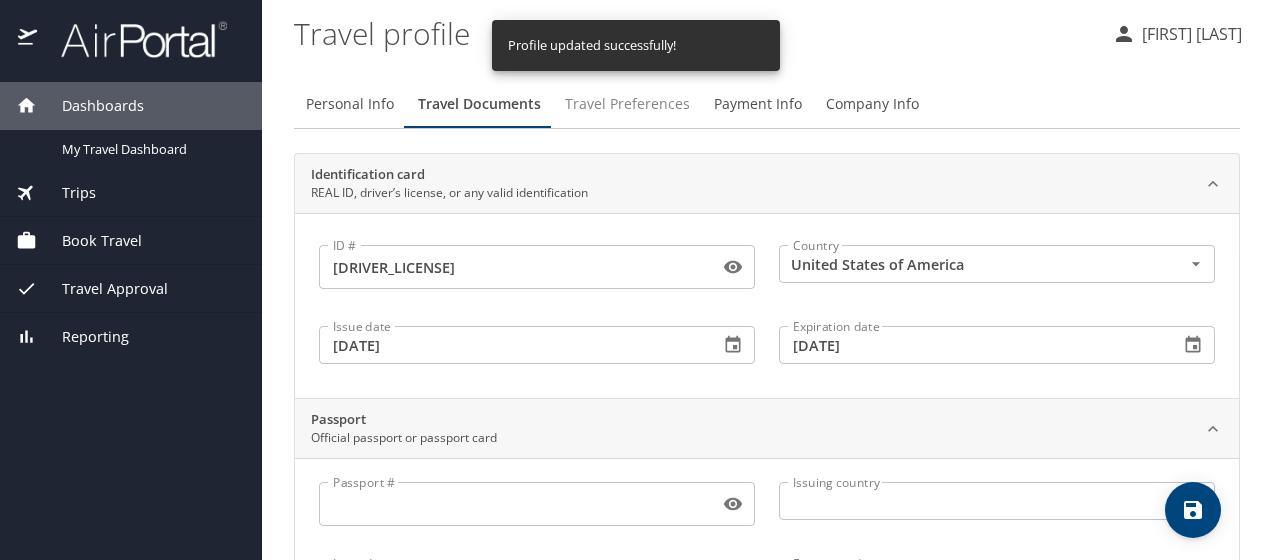 click on "Travel Preferences" at bounding box center (627, 104) 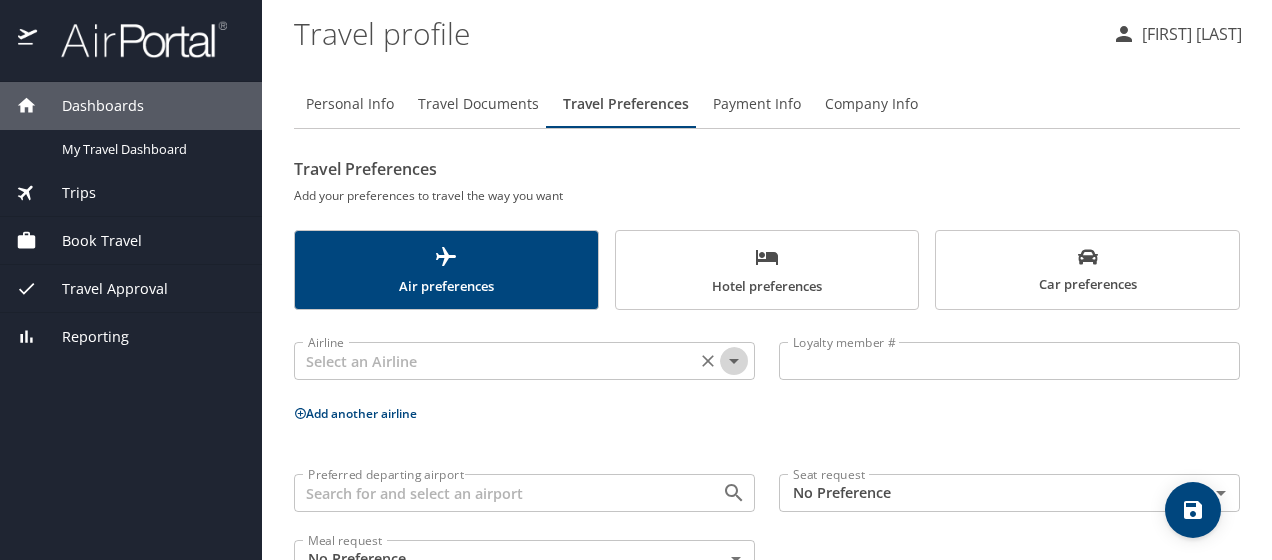 click 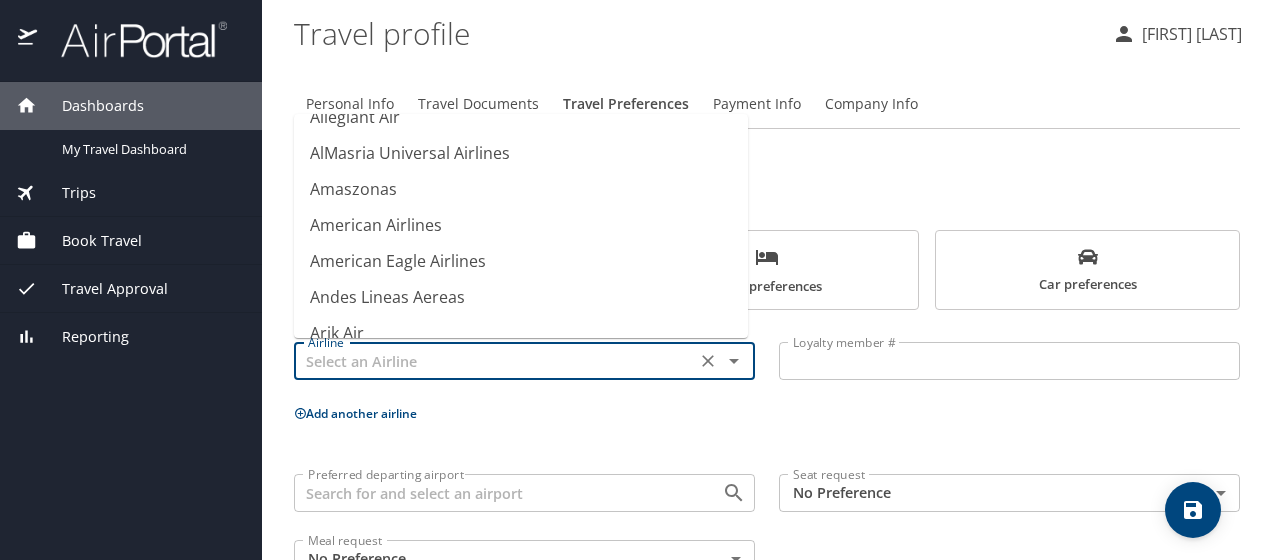 scroll, scrollTop: 3012, scrollLeft: 0, axis: vertical 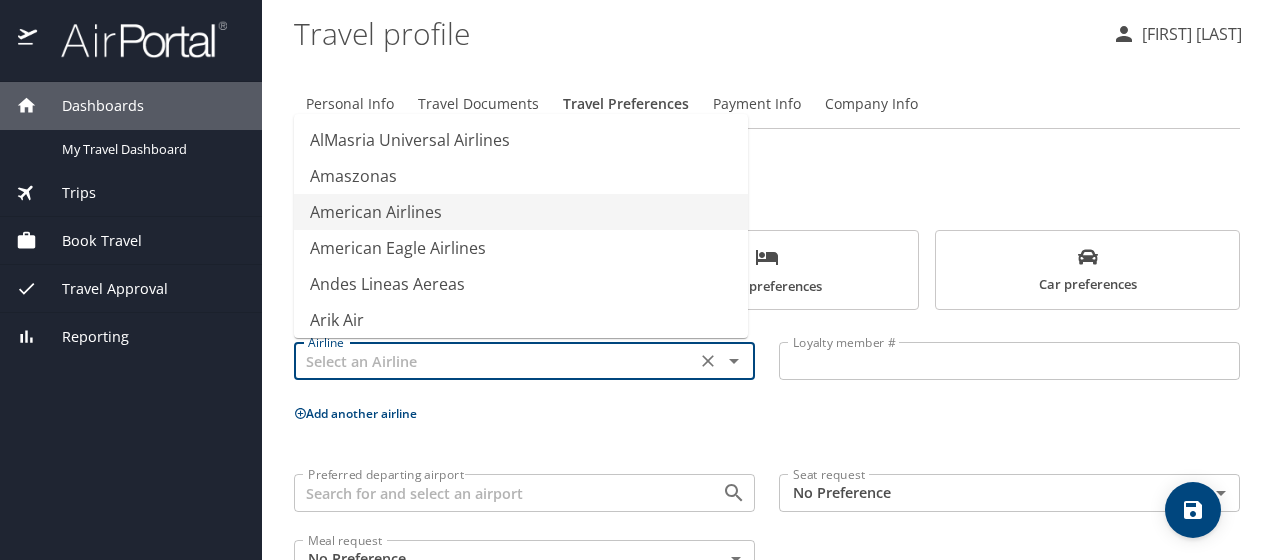 click on "American Airlines" at bounding box center [521, 212] 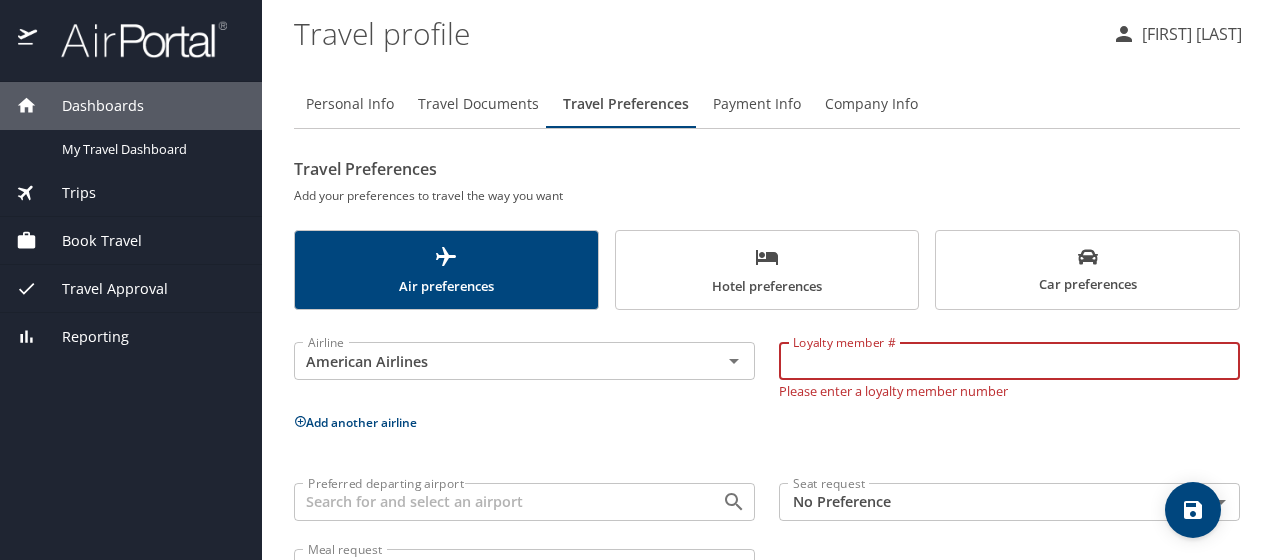 click on "Loyalty member #" at bounding box center [1009, 361] 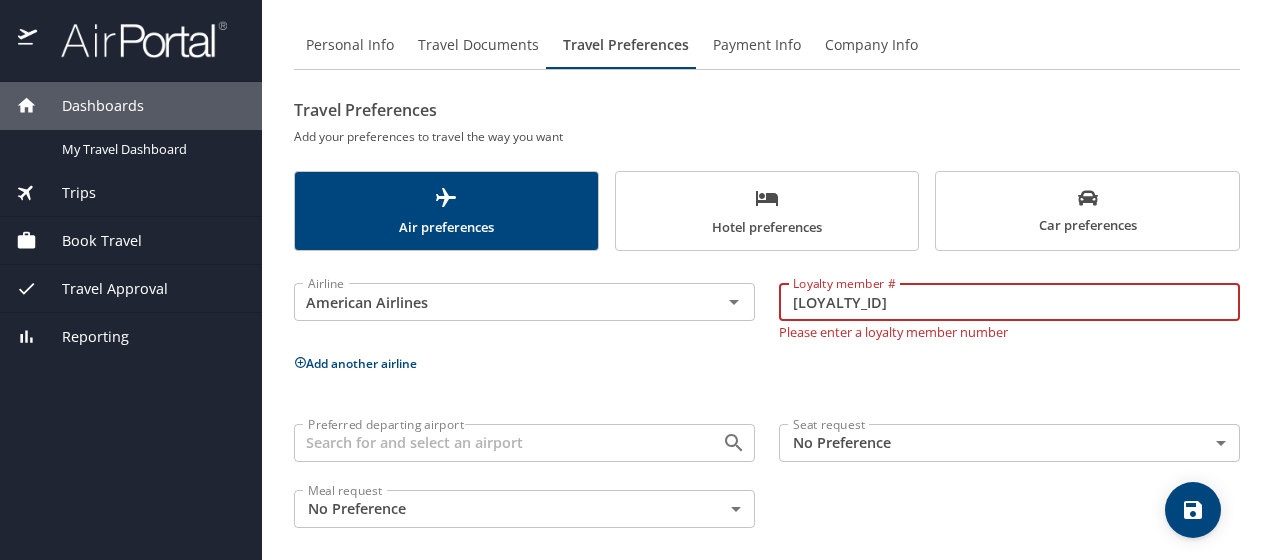 scroll, scrollTop: 71, scrollLeft: 0, axis: vertical 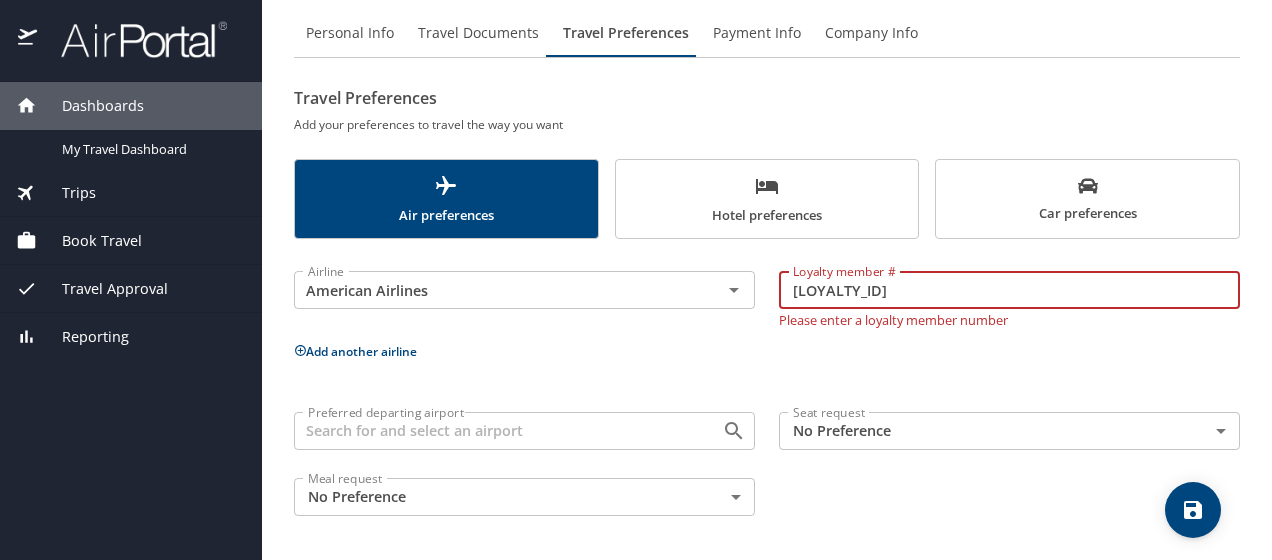 type on "[LOYALTY_ID]" 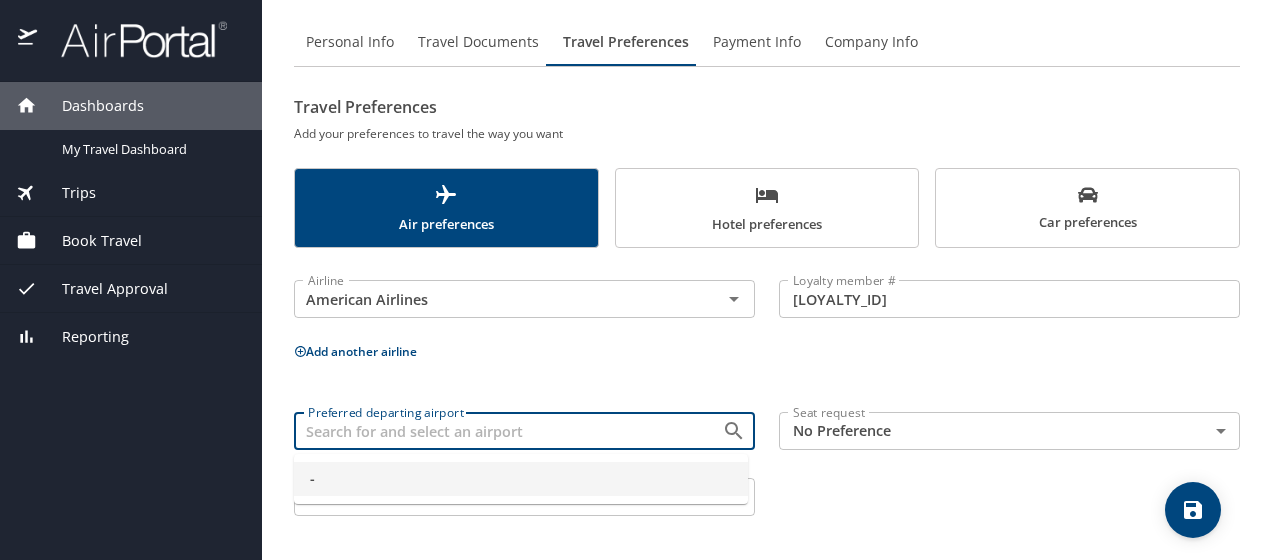 scroll, scrollTop: 62, scrollLeft: 0, axis: vertical 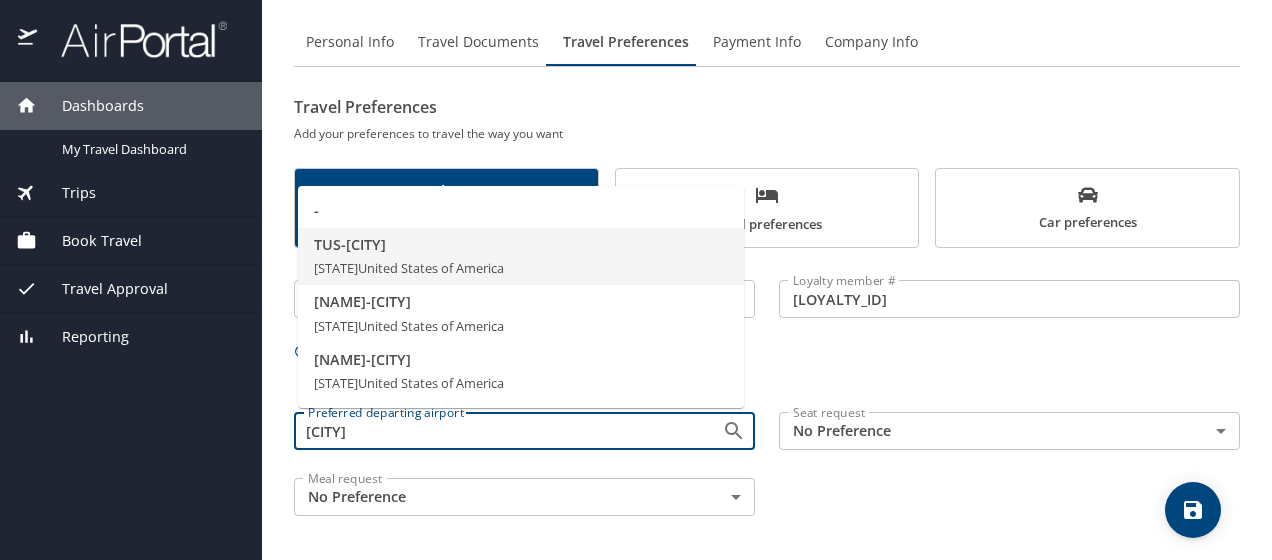 click on "[CITY] Arizona, United States of America" at bounding box center (521, 257) 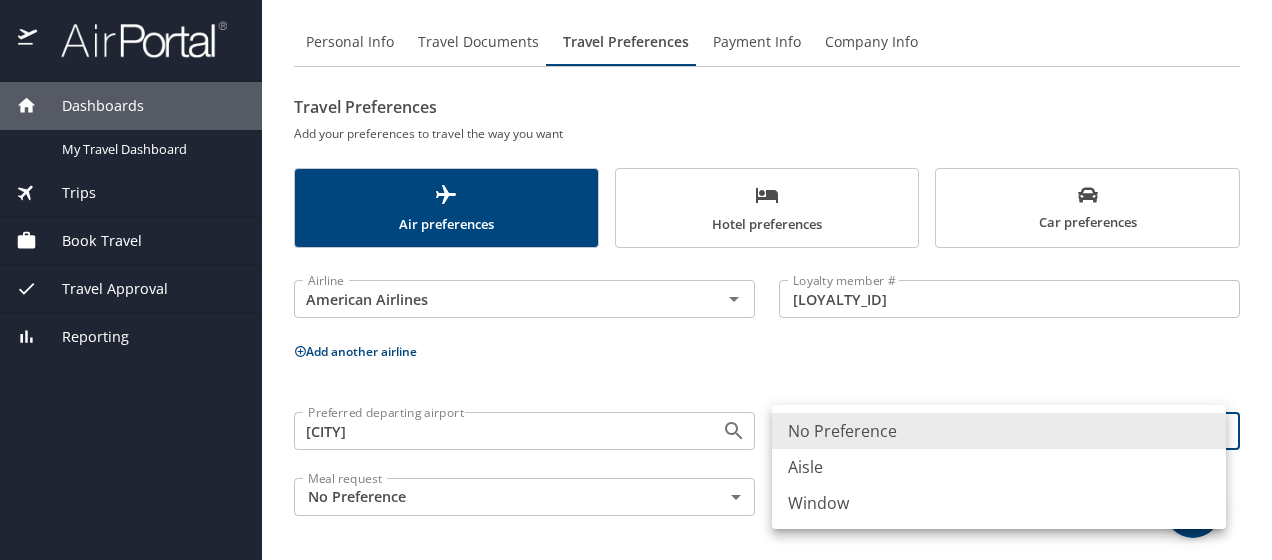 click on "Dashboards My Travel Dashboard Trips Current / Future Trips Past Trips Trips Missing Hotel Book Travel Request Agent Booking Approval Request (Beta) Book/Manage Online Trips Travel Approval Pending Trip Approvals Approved Trips Canceled Trips Approvals (Beta) Reporting Travel profile [FIRST] [LAST] Personal Info Travel Documents Travel Preferences Payment Info Company Info Travel Preferences Add your preferences to travel the way you want Air preferences Hotel preferences Car preferences Airline American Airlines Airline   Loyalty member # [LOYALTY_ID] Loyalty member #  Add another airline Preferred departing airport [AIRPORT_CODE] - [CITY] Preferred departing airport   Seat request No Preference NotApplicable Seat request   Meal request No Preference NotApplicable Meal request My settings Travel agency contacts View travel profile Give feedback Sign out No Preference Aisle Window" at bounding box center (636, 280) 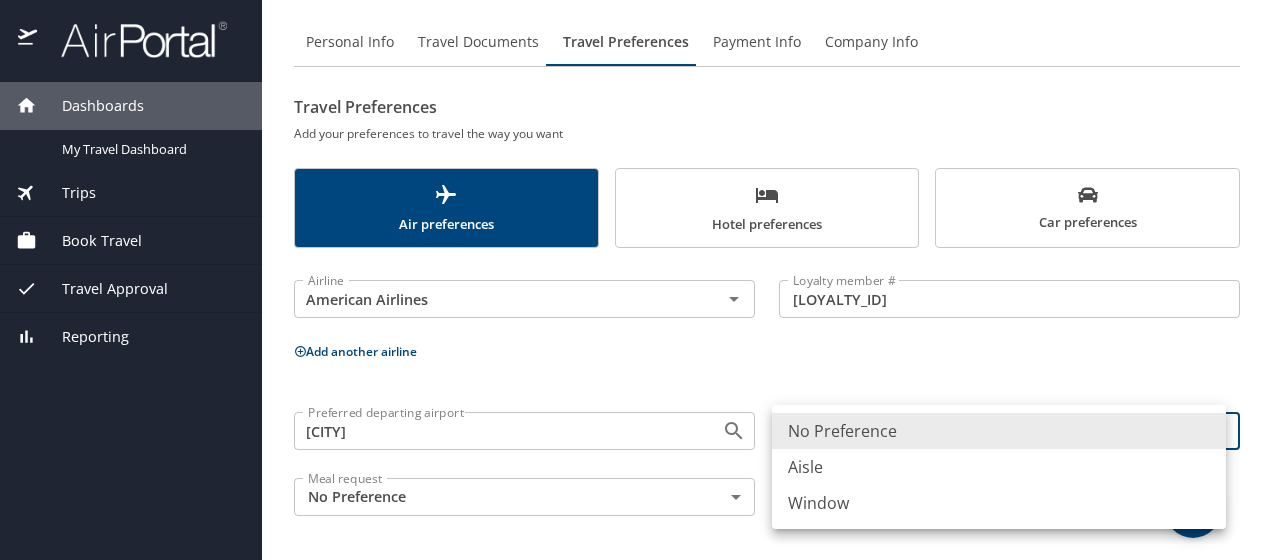 click on "Window" at bounding box center (999, 503) 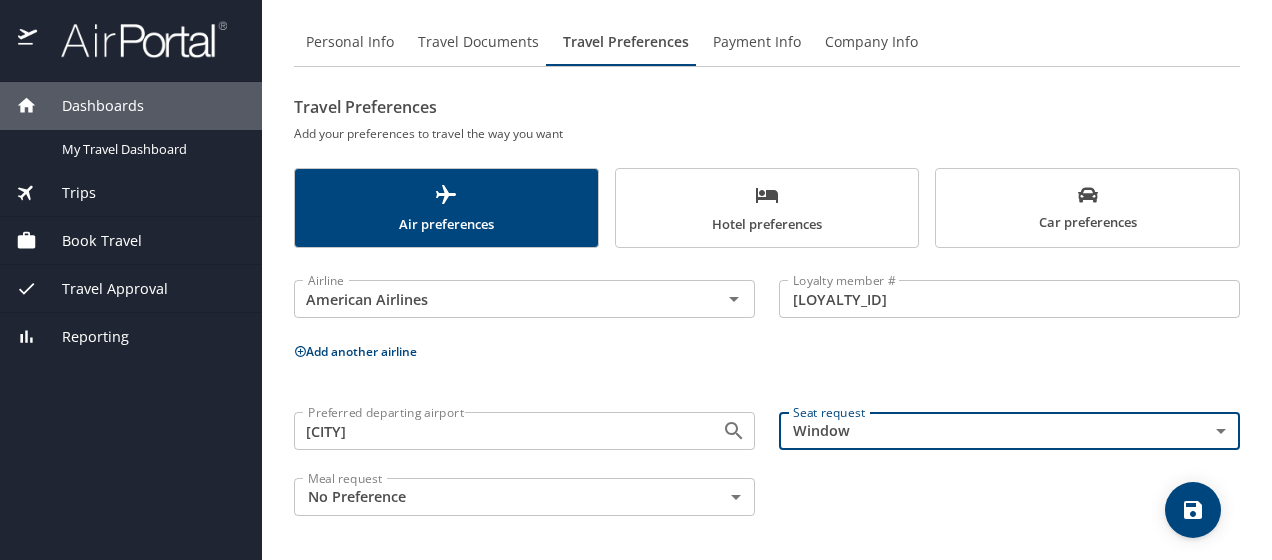 click on "Add another airline" at bounding box center [355, 351] 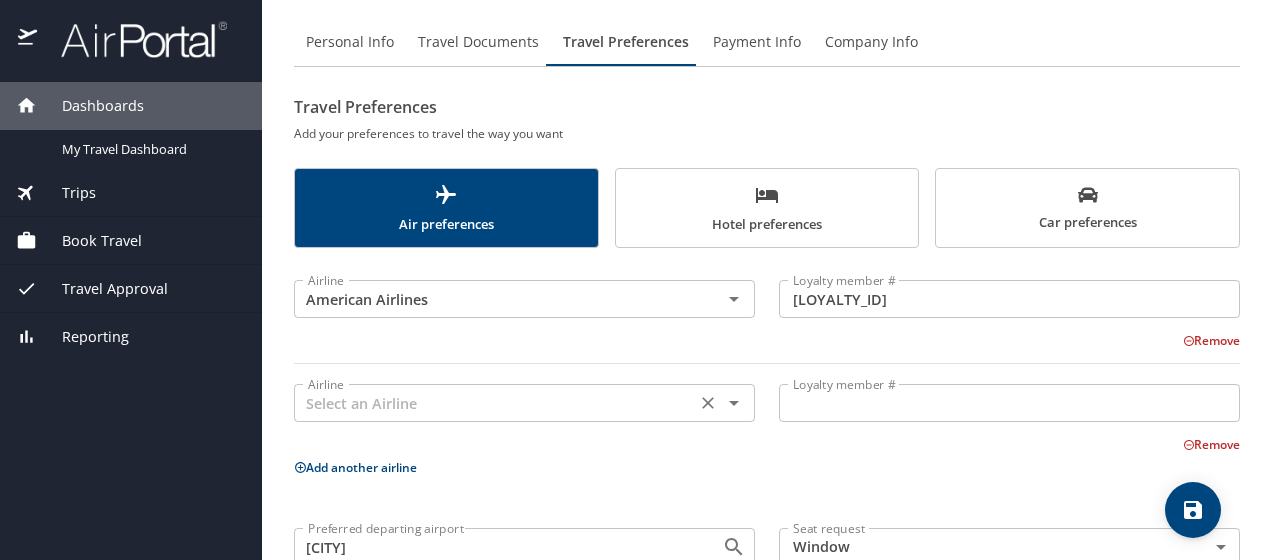 click at bounding box center (495, 403) 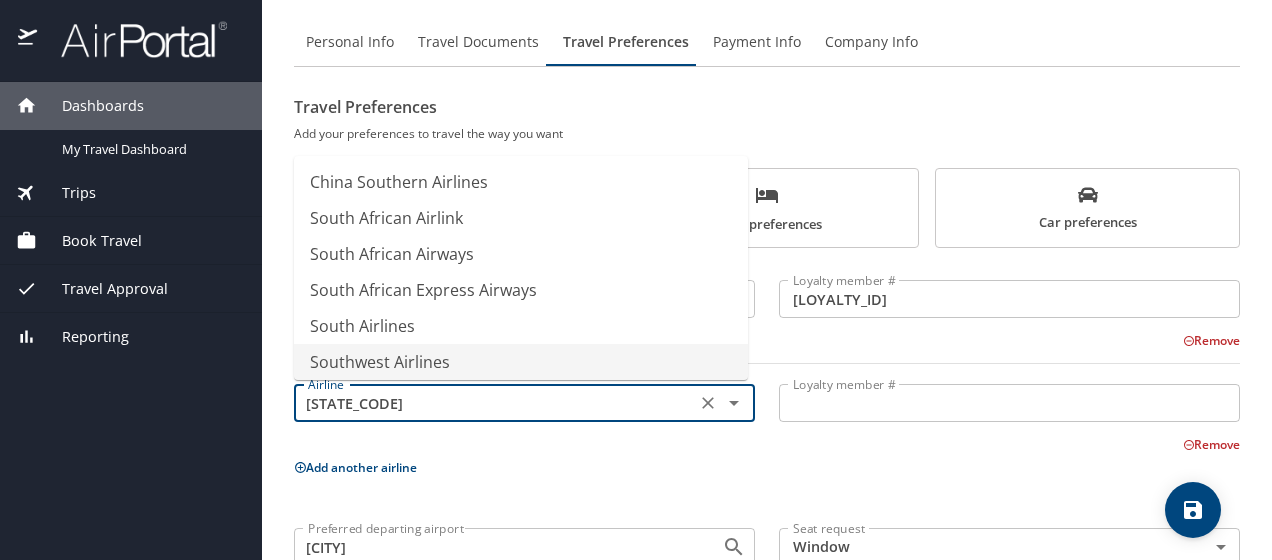 click on "Southwest Airlines" at bounding box center (521, 362) 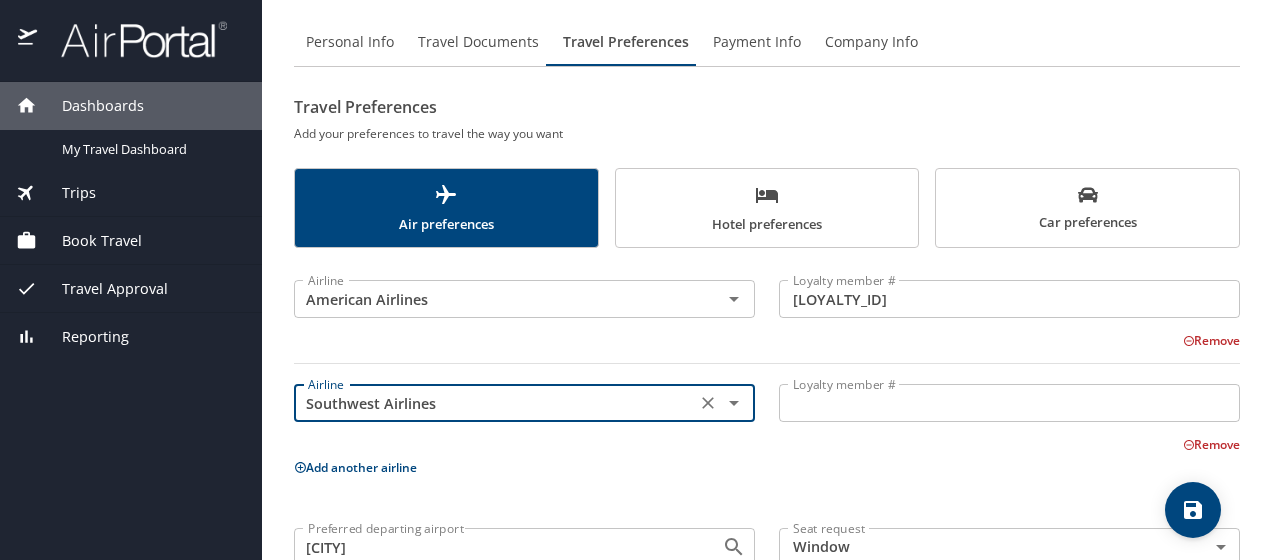 type on "Southwest Airlines" 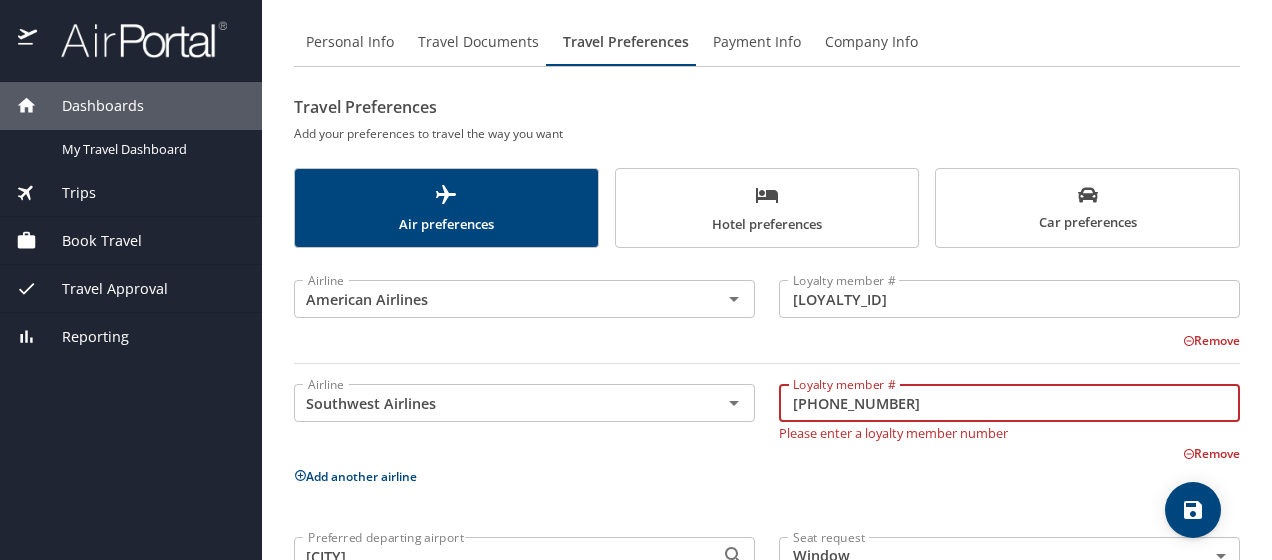 type on "[PHONE_NUMBER]" 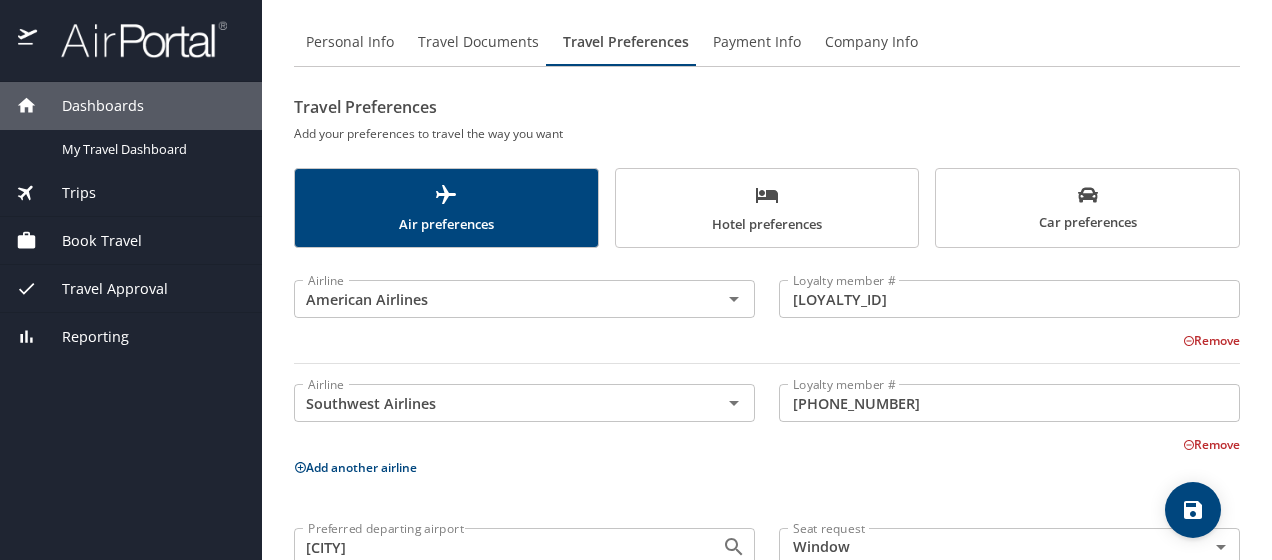 click on "Hotel preferences" at bounding box center [767, 209] 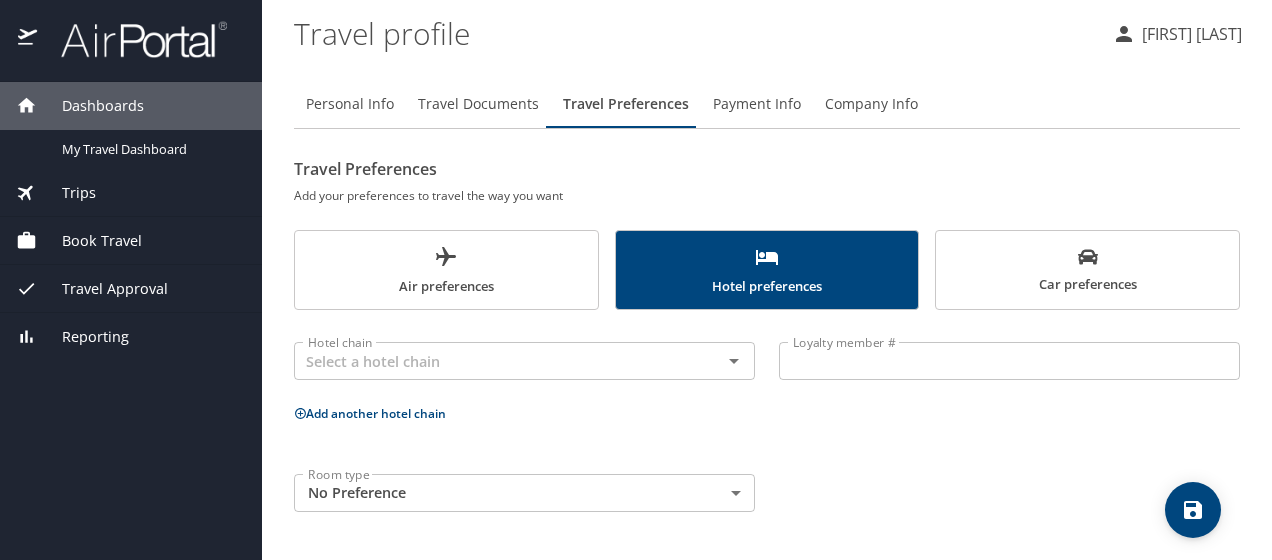 scroll, scrollTop: 0, scrollLeft: 0, axis: both 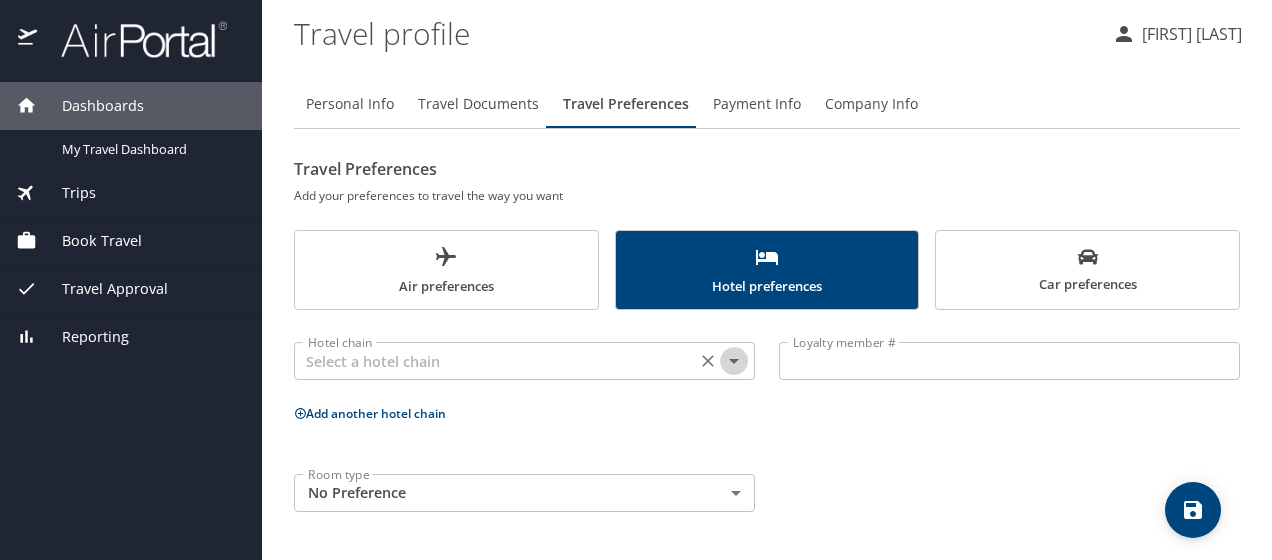 click 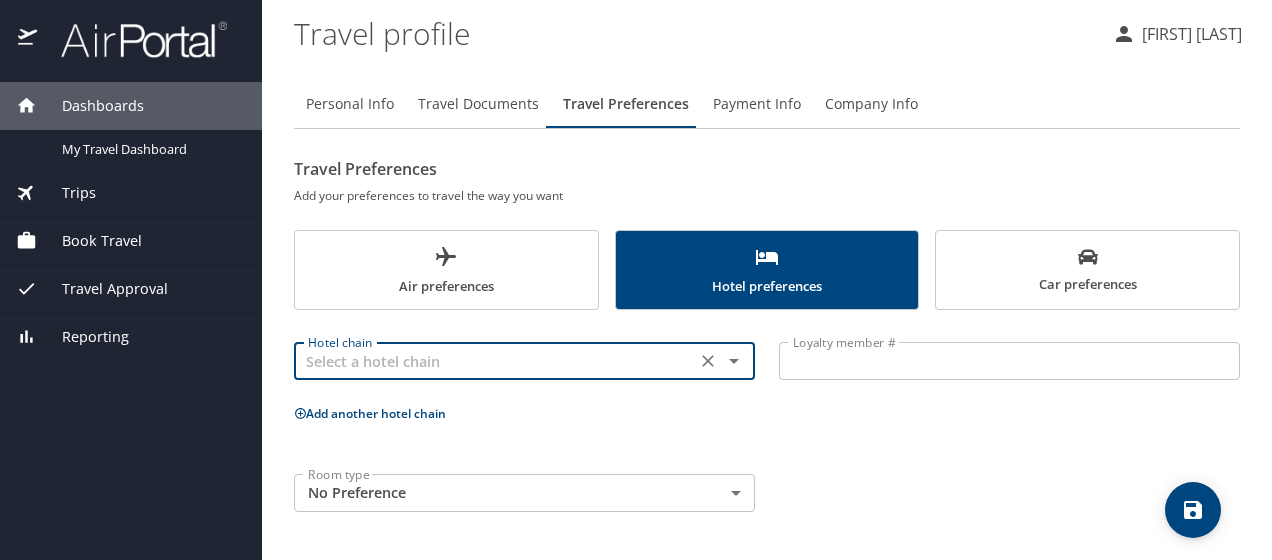 click at bounding box center (495, 361) 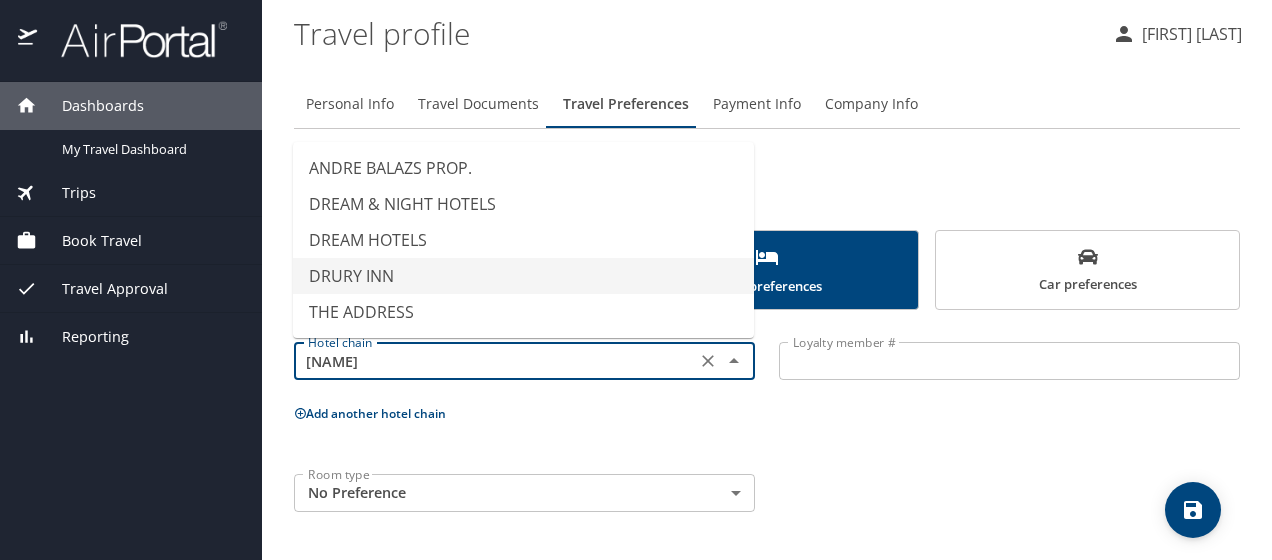 click on "DRURY INN" at bounding box center (523, 276) 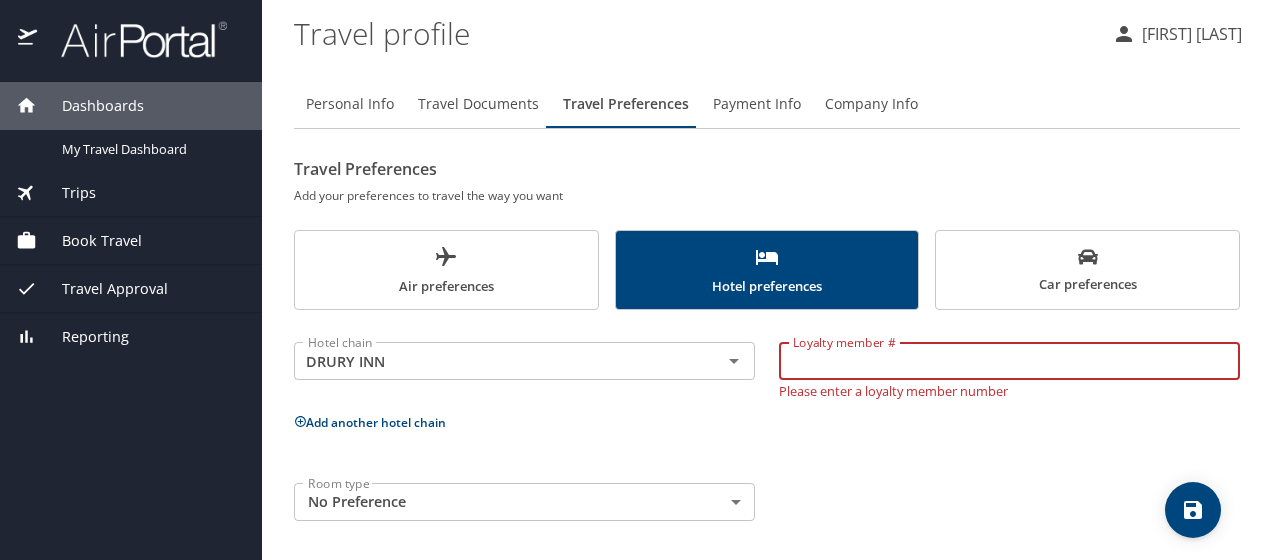 click on "Loyalty member #" at bounding box center [1009, 361] 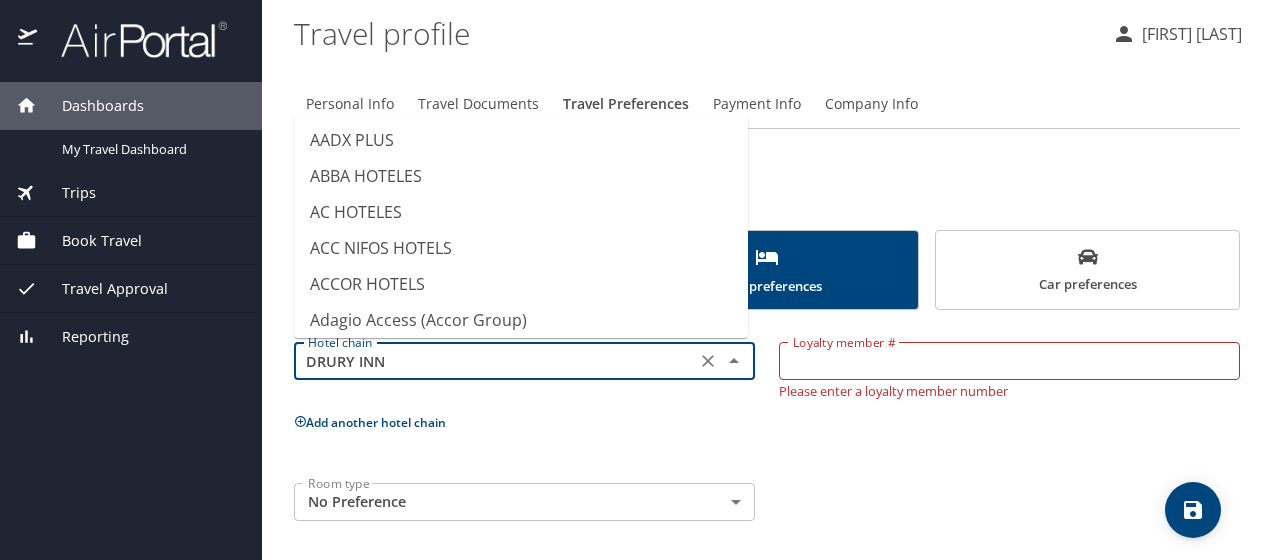 click on "DRURY INN" at bounding box center [495, 361] 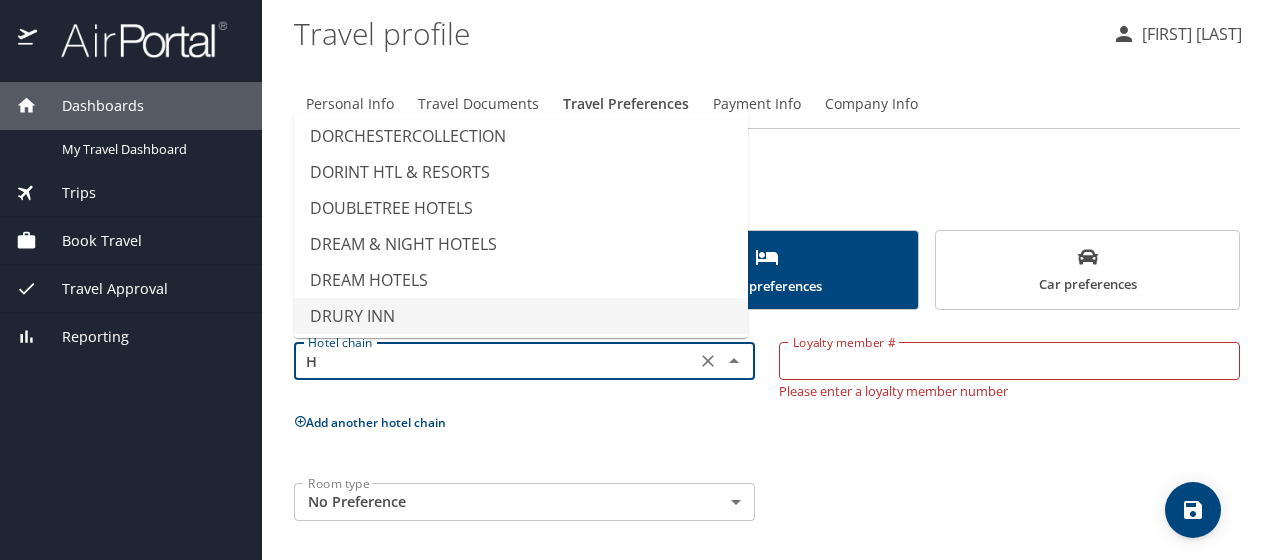 scroll, scrollTop: 12, scrollLeft: 0, axis: vertical 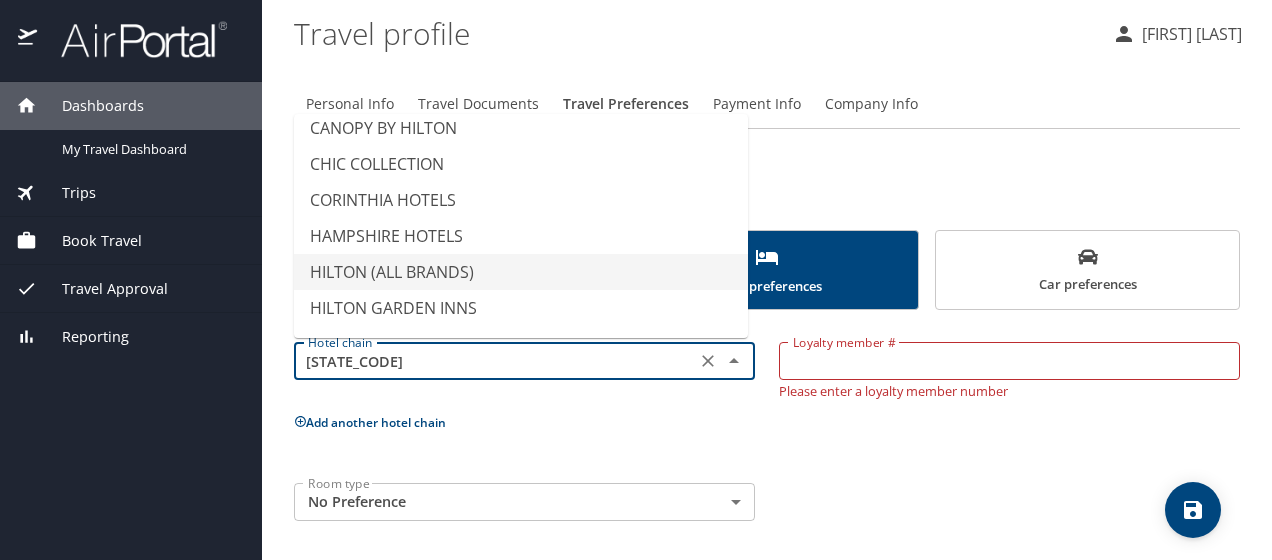 click on "HILTON (ALL BRANDS)" at bounding box center (521, 272) 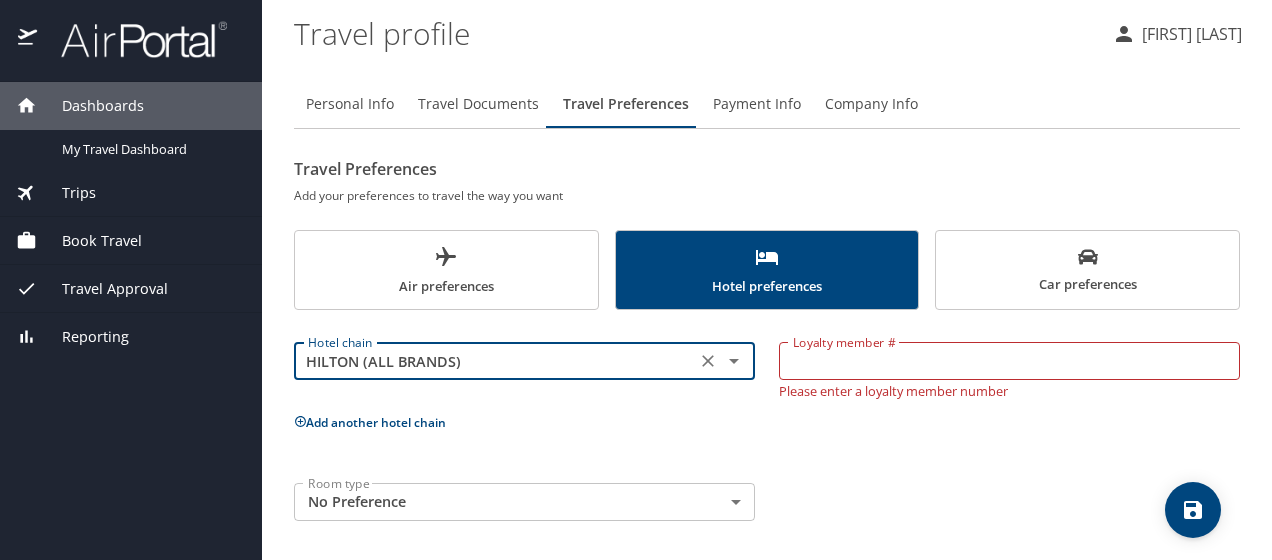 type on "HILTON (ALL BRANDS)" 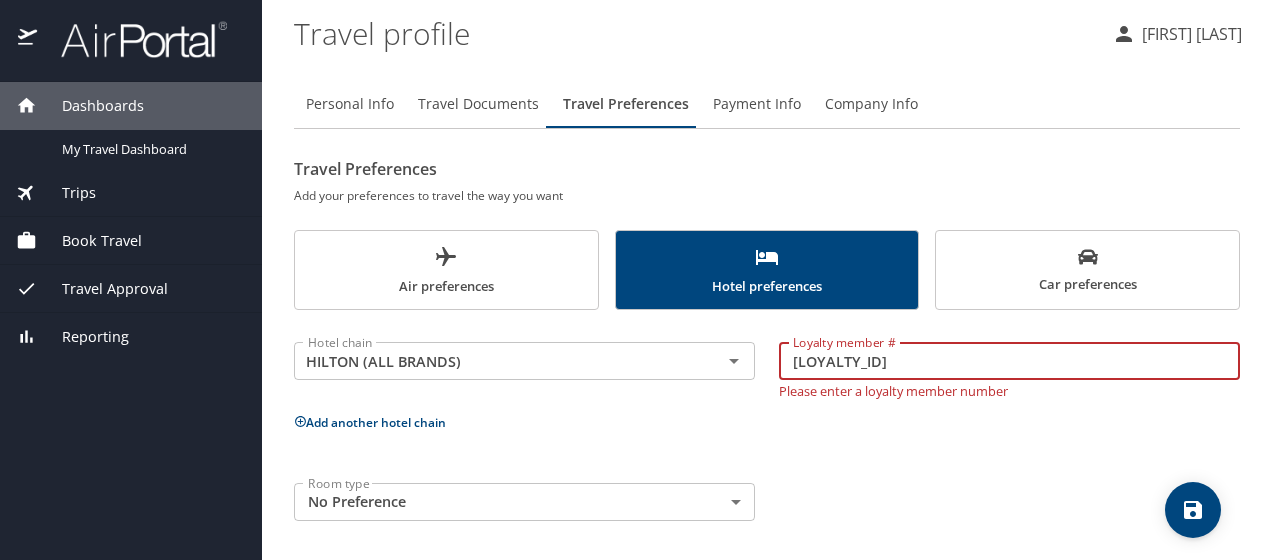 click on "Hotel chain HILTON (ALL BRANDS) Hotel chain   Loyalty member # [LOYALTY_ID] Loyalty member # Please enter a loyalty member number  Add another hotel chain   Room type No Preference NotApplicable Room type" at bounding box center (767, 427) 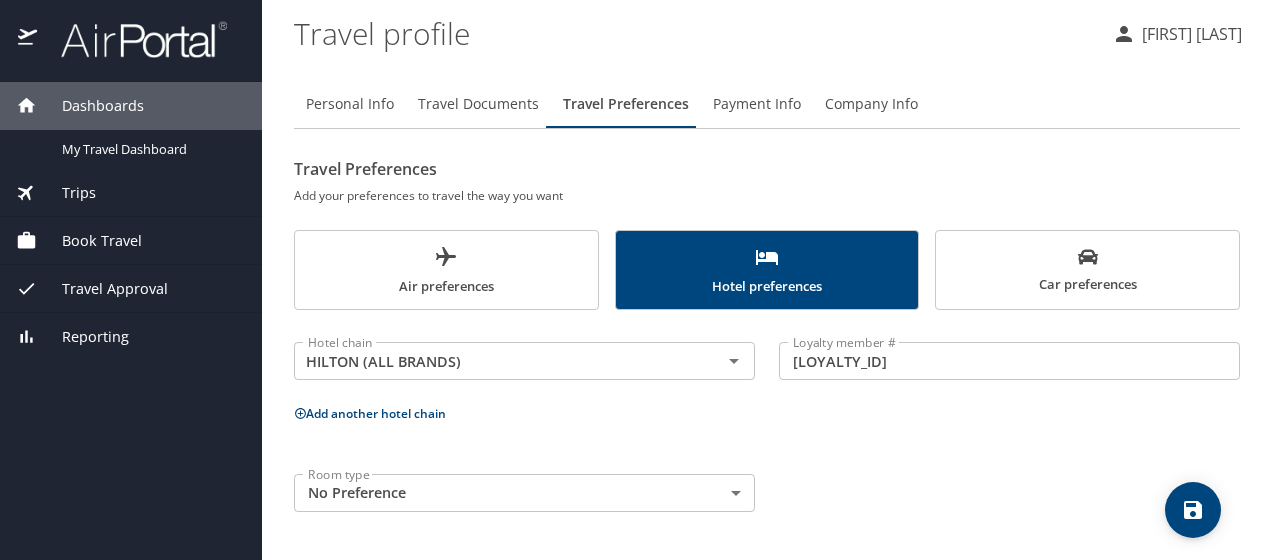 click on "[LOYALTY_ID]" at bounding box center (1009, 361) 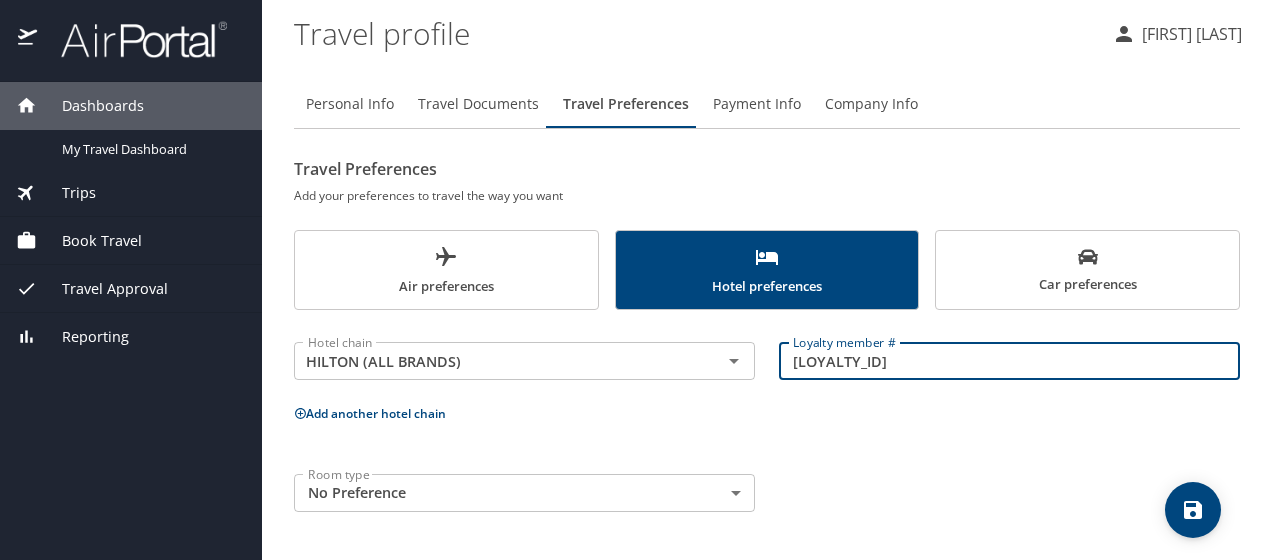 click on "[LOYALTY_ID]" at bounding box center (1009, 361) 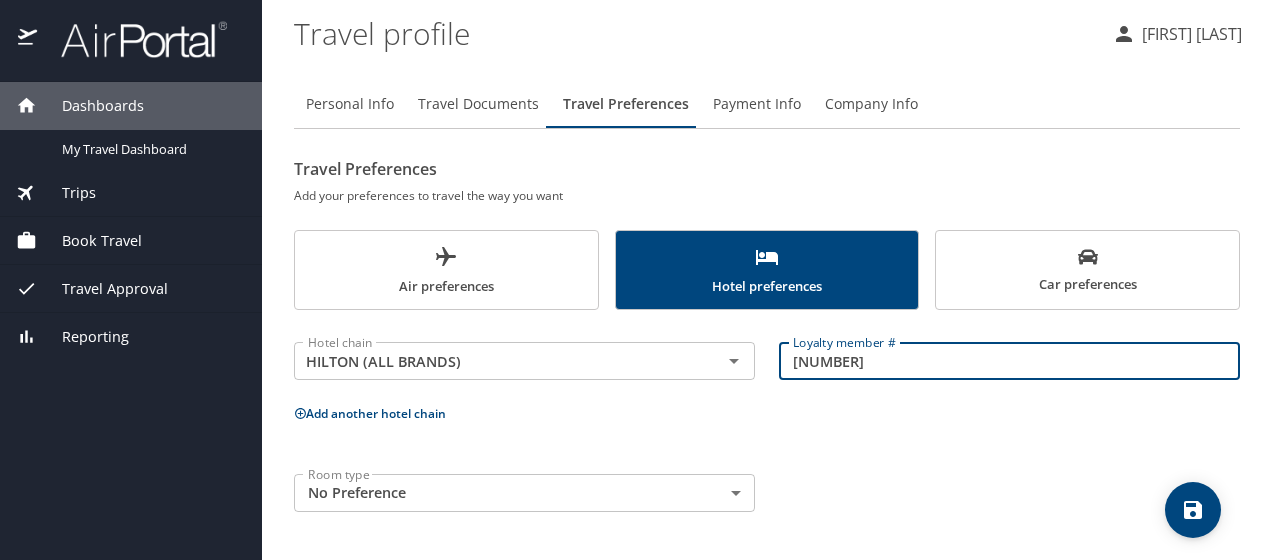type on "[NUMBER]" 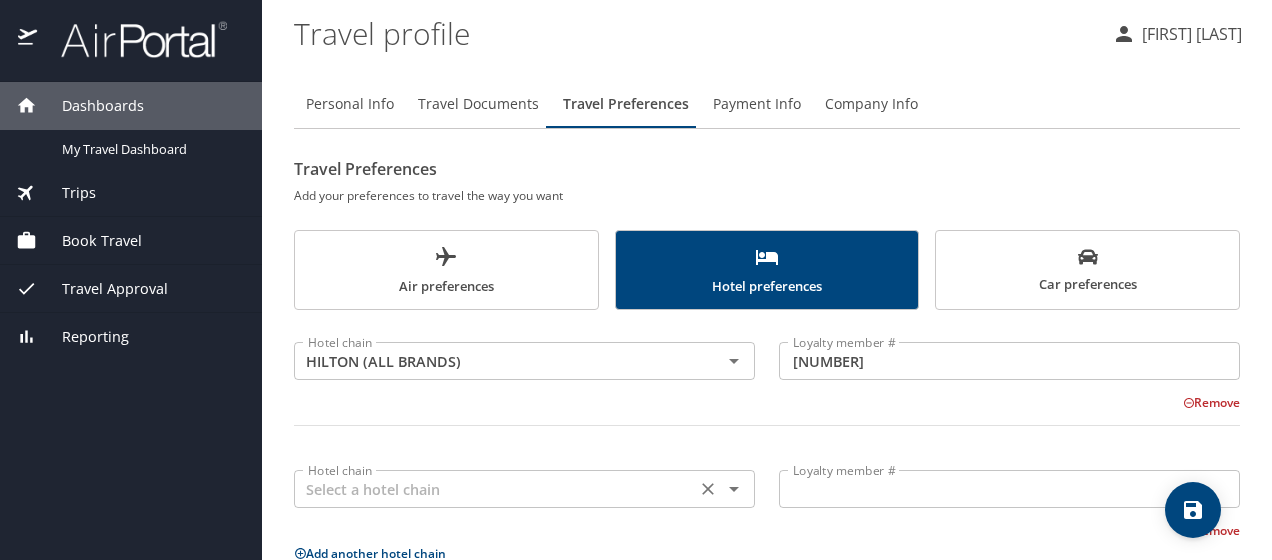 click at bounding box center [495, 489] 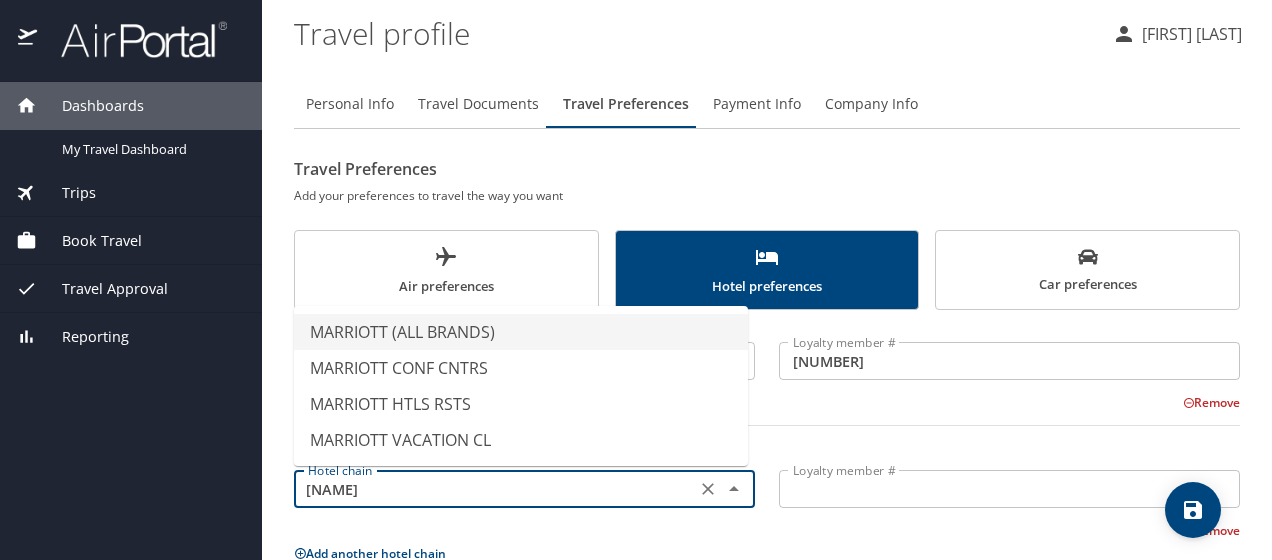 click on "MARRIOTT (ALL BRANDS)" at bounding box center (521, 332) 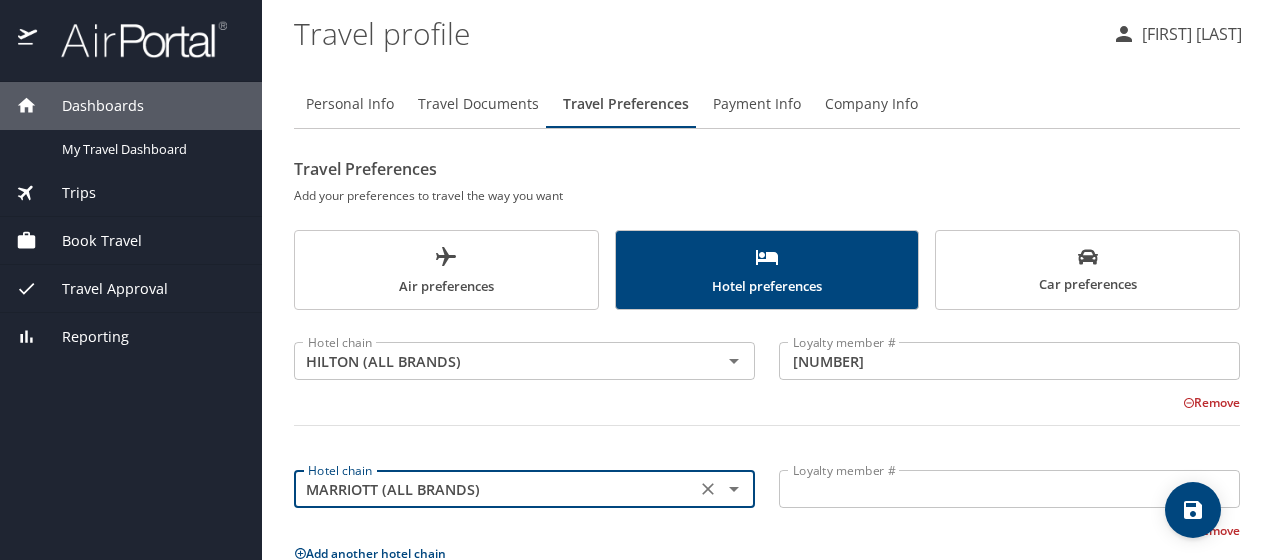 type on "MARRIOTT (ALL BRANDS)" 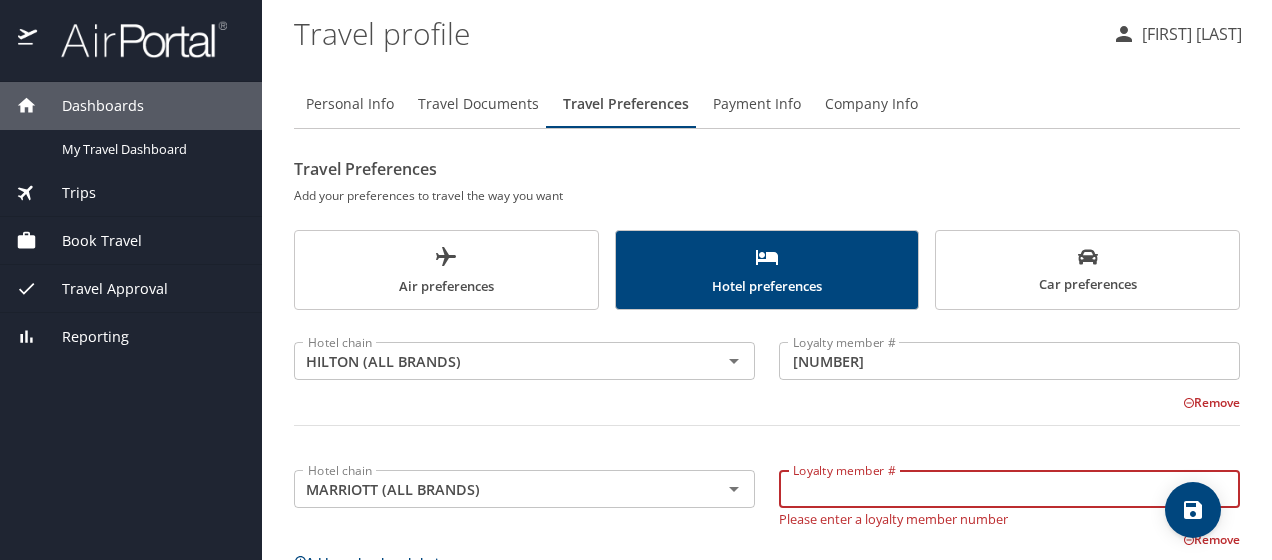paste on "[NUMBER]" 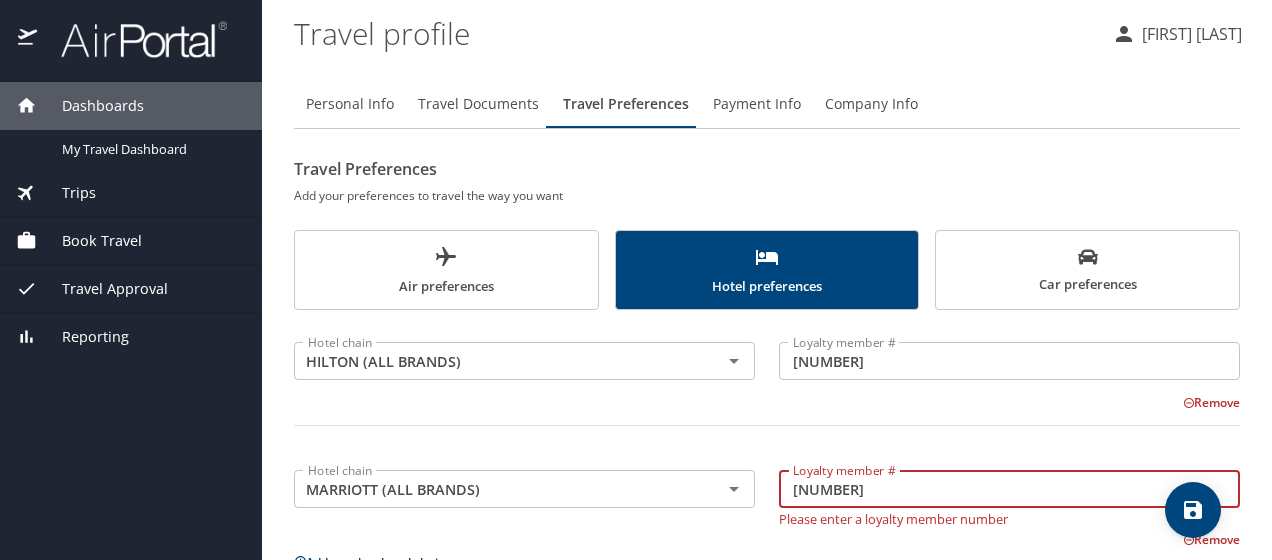 type on "[NUMBER]" 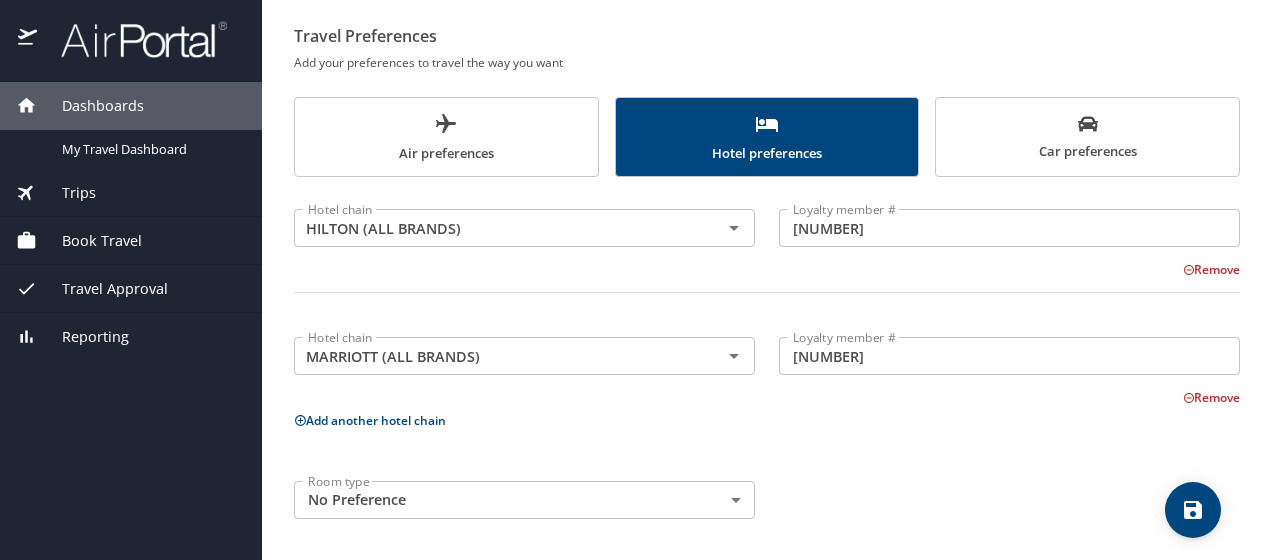 scroll, scrollTop: 136, scrollLeft: 0, axis: vertical 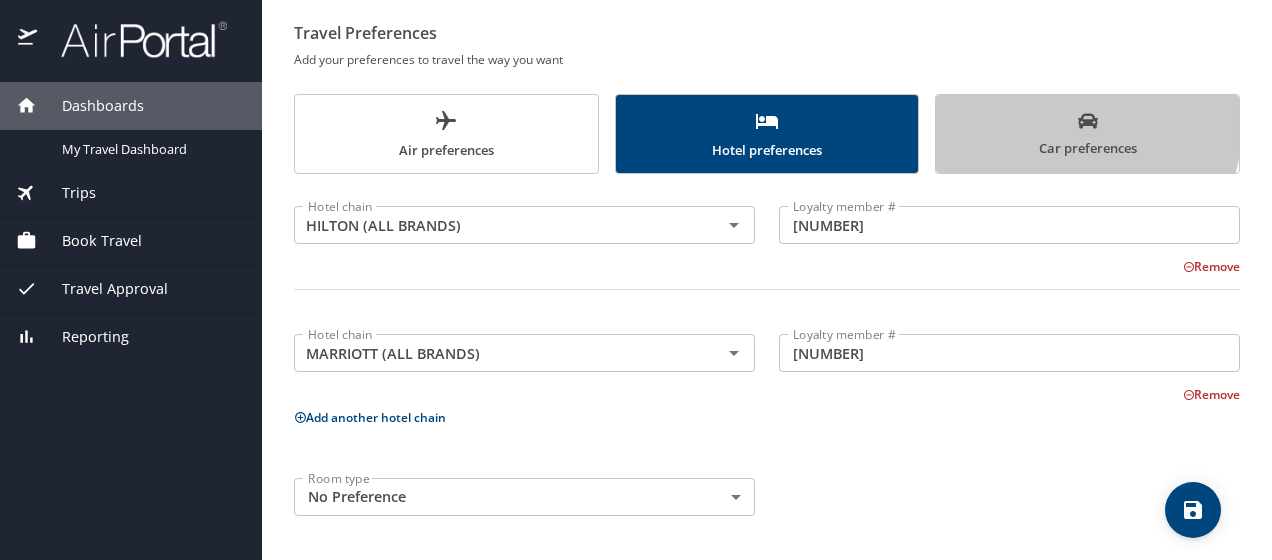 click on "Car preferences" at bounding box center (1087, 135) 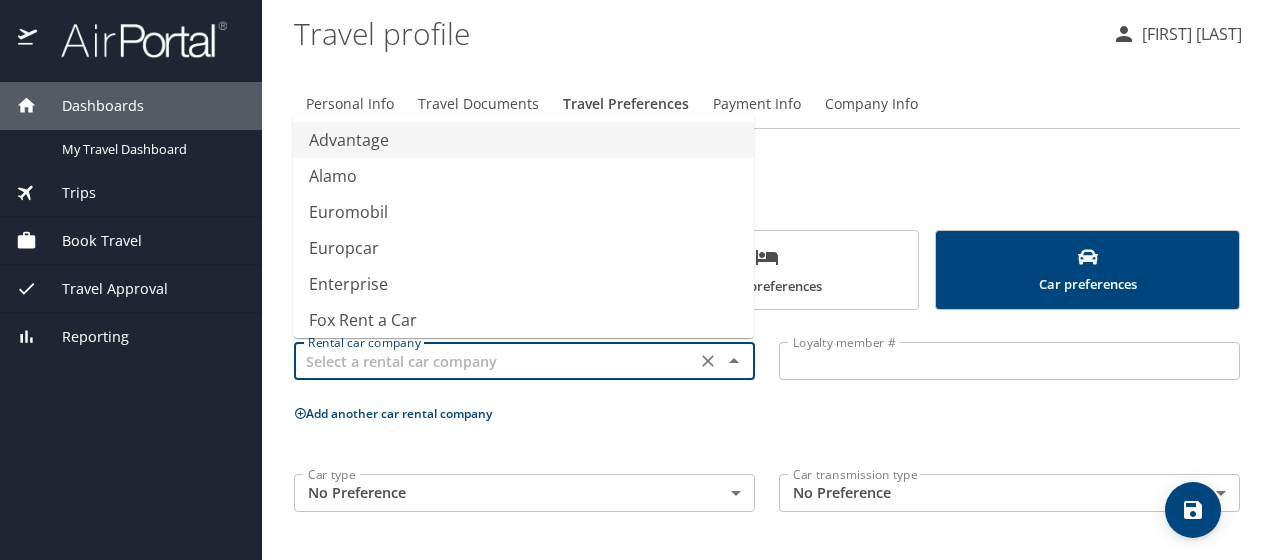 click at bounding box center (495, 361) 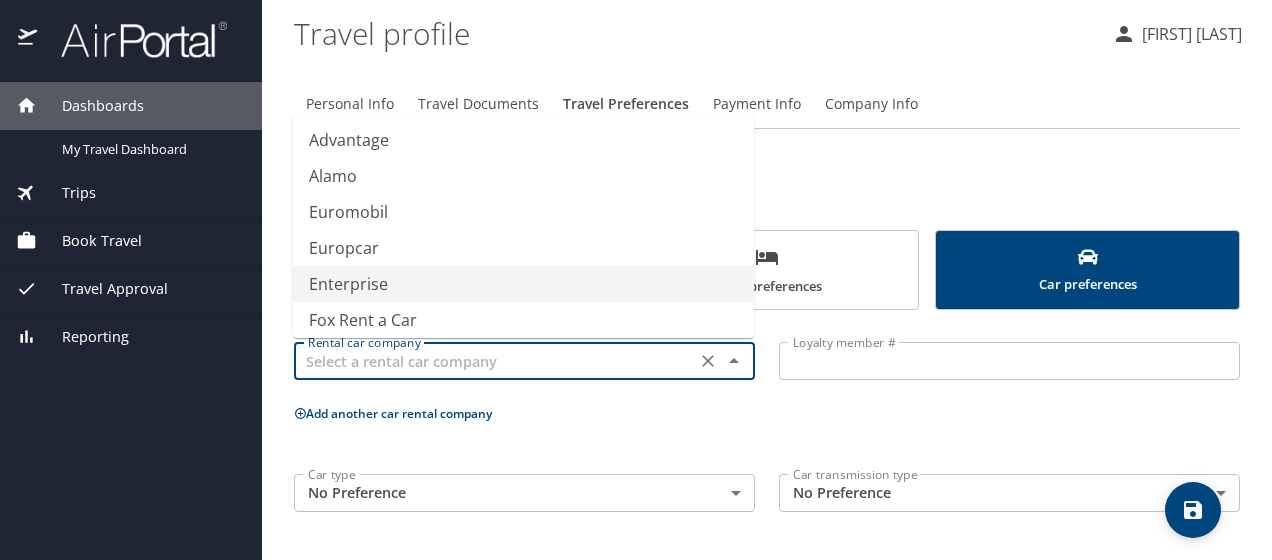 click on "Enterprise" at bounding box center (523, 284) 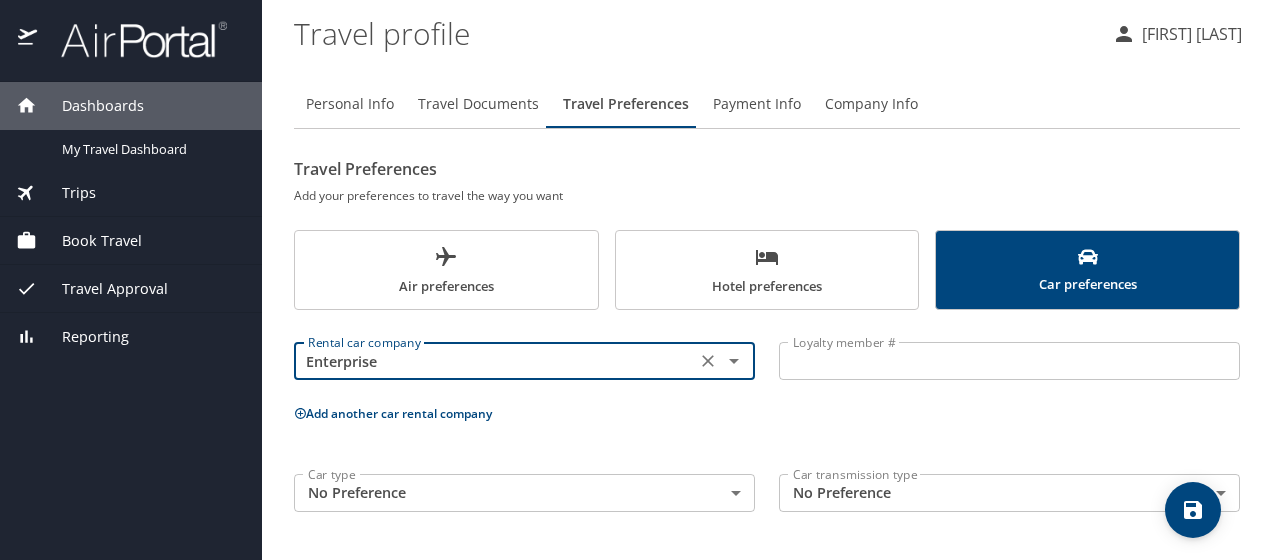 click on "Loyalty member #" at bounding box center (1009, 361) 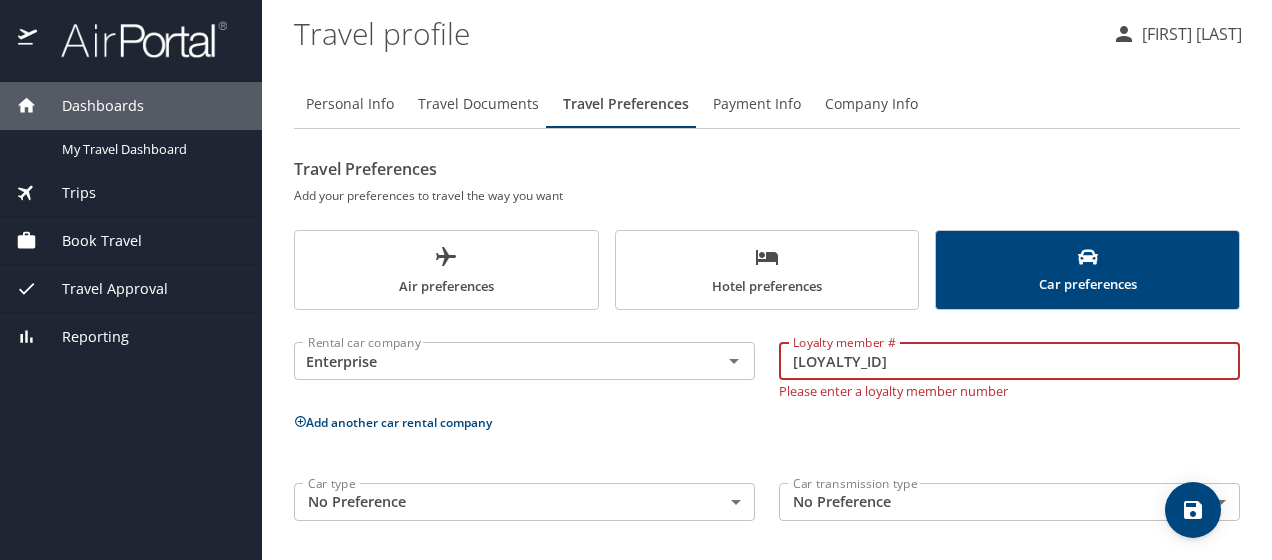 scroll, scrollTop: 5, scrollLeft: 0, axis: vertical 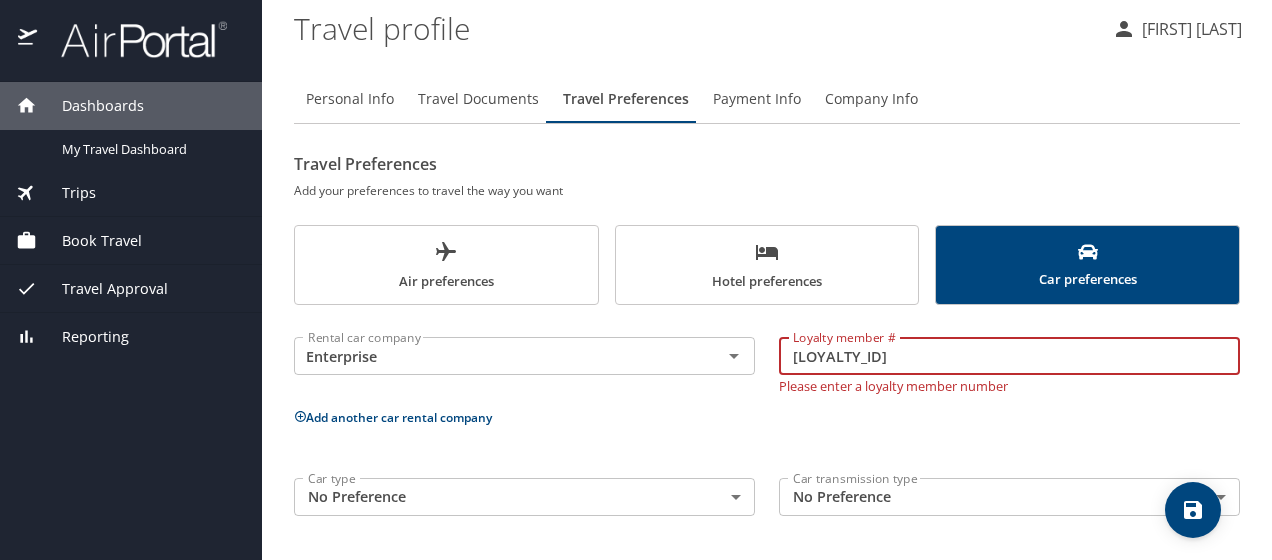type on "[LOYALTY_ID]" 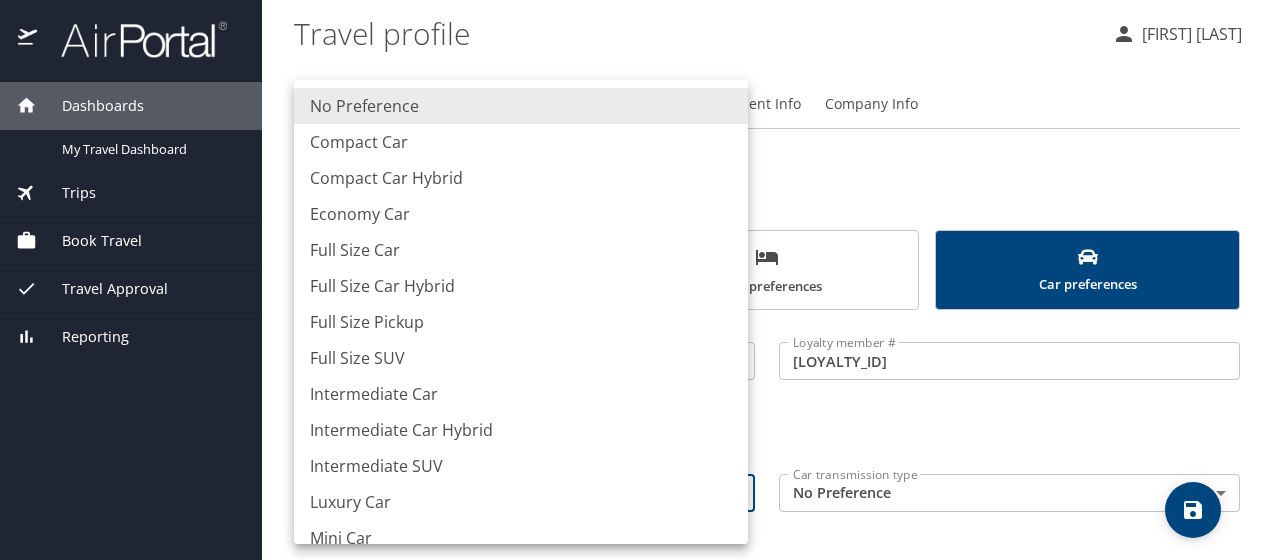 click on "Travel profile [FIRST] [LAST] Personal Info Travel Documents Travel Preferences Payment Info Company Info Travel Preferences Add your preferences to travel the way you want Air preferences Hotel preferences Car preferences Rental car company Enterprise Rental car company   Loyalty member # [LOYALTY_ID] Loyalty member #  Add another car rental company   Car type No Preference NotApplicable Car type   Car transmission type No Preference NotApplicable Car transmission type My settings Travel agency contacts View travel profile Give feedback Sign out No Preference Compact Car Compact Car Hybrid Economy Car Full Size Car Full Size Car Hybrid Full Size Pickup Full Size SUV Intermediate Car Intermediate Car Hybrid Intermediate SUV Luxury Car Mini Car" at bounding box center (636, 280) 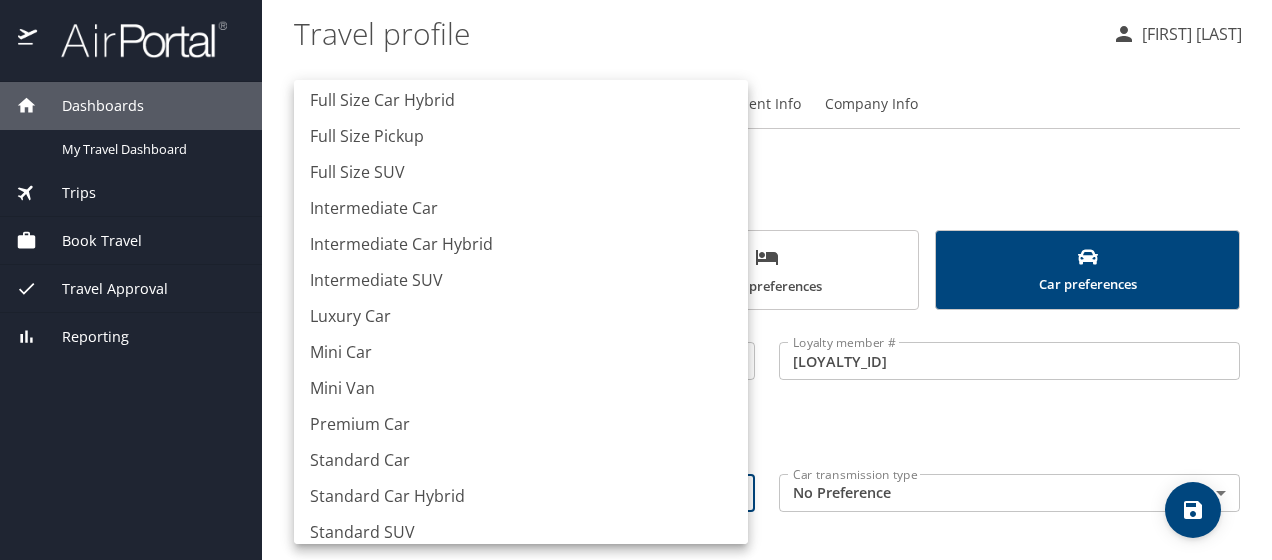 scroll, scrollTop: 200, scrollLeft: 0, axis: vertical 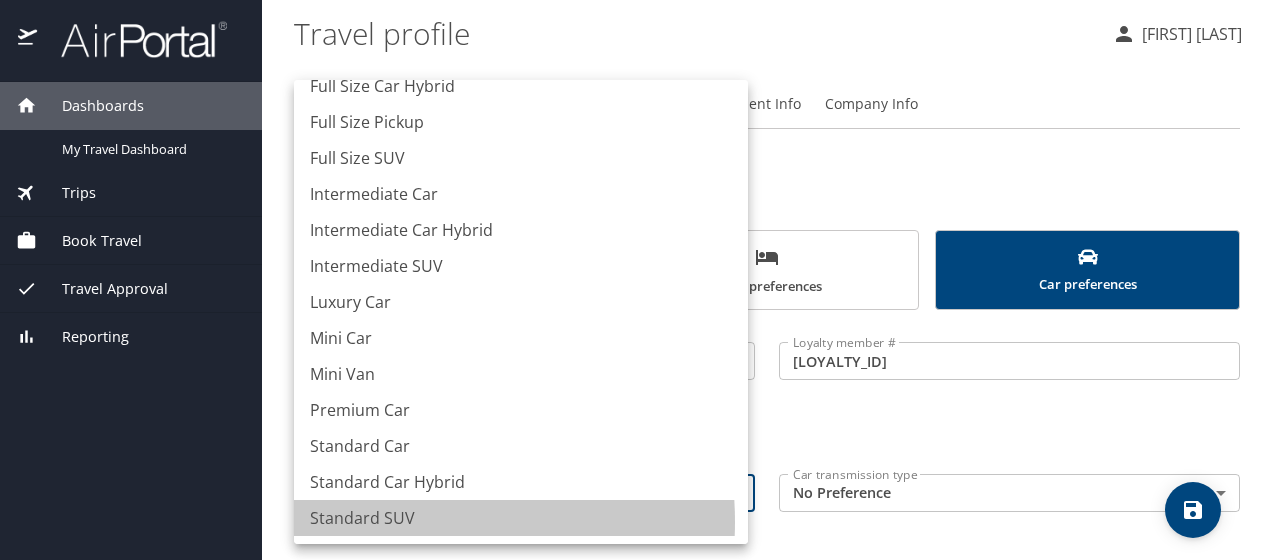 click on "Standard SUV" at bounding box center (521, 518) 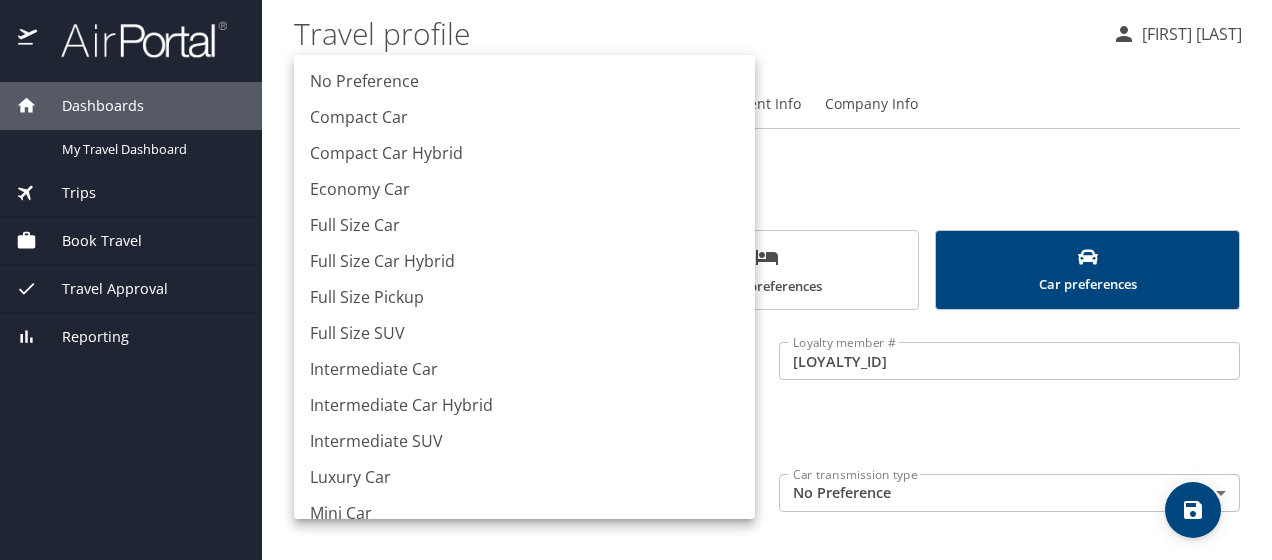 click on "Travel profile [FIRST] [LAST] Personal Info Travel Documents Travel Preferences Payment Info Company Info Travel Preferences Add your preferences to travel the way you want Air preferences Hotel preferences Car preferences Rental car company Enterprise Rental car company   Loyalty member # [LOYALTY_ID] Loyalty member #  Add another car rental company   Car type Standard SUV StandardSUV Car type   Car transmission type No Preference NotApplicable Car transmission type My settings Travel agency contacts View travel profile Give feedback Sign out No Preference Compact Car Compact Car Hybrid Economy Car Full Size Car Full Size Car Hybrid Full Size Pickup Full Size SUV Intermediate Car Intermediate Car Hybrid Intermediate SUV Luxury Car Mini Car Mini Van" at bounding box center (636, 280) 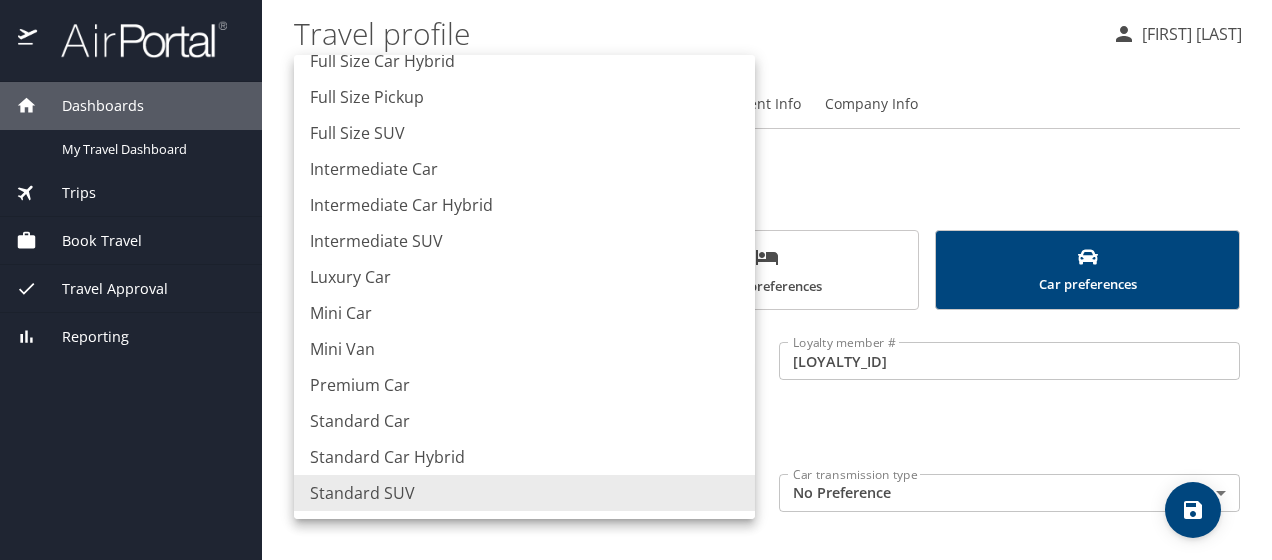 click at bounding box center [636, 280] 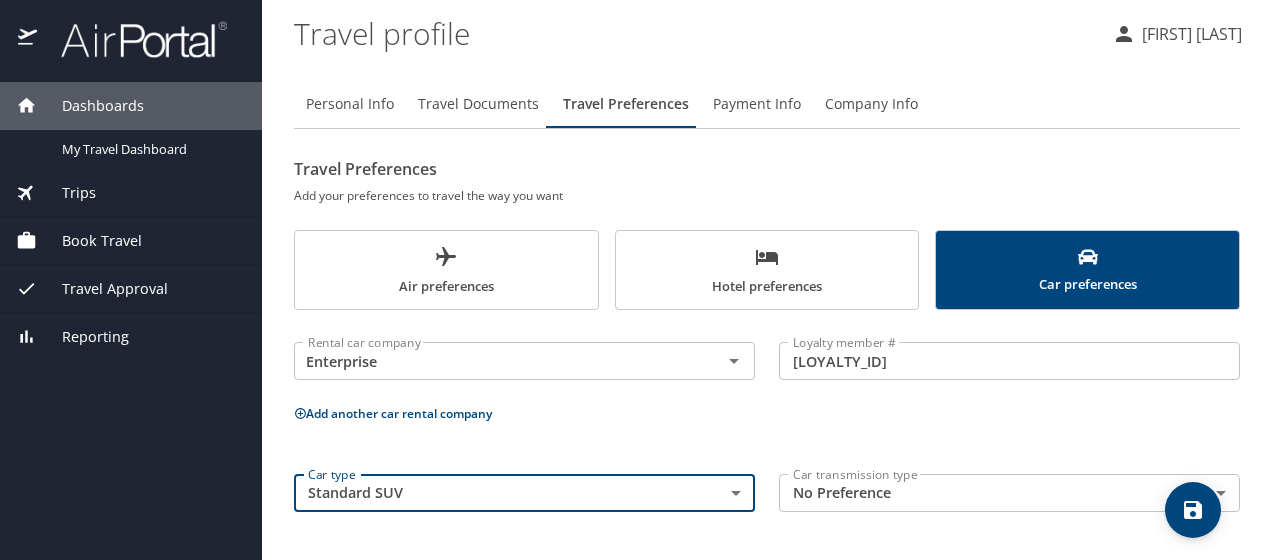 click on "Travel profile [FIRST] [LAST] Personal Info Travel Documents Travel Preferences Payment Info Company Info Travel Preferences Add your preferences to travel the way you want Air preferences Hotel preferences Car preferences Rental car company Enterprise Rental car company   Loyalty member # [LOYALTY_ID] Loyalty member #  Add another car rental company   Car type No Preference NotApplicable Car type   Car transmission type No Preference NotApplicable Car transmission type My settings Travel agency contacts View travel profile Give feedback Sign out" at bounding box center [636, 280] 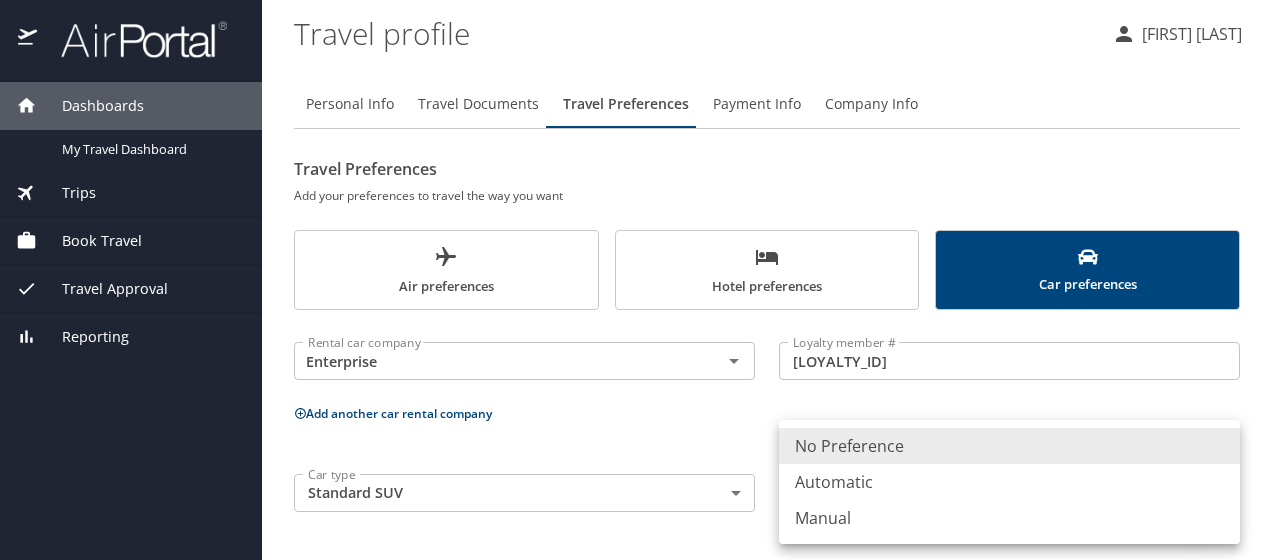 click on "Automatic" at bounding box center (1009, 482) 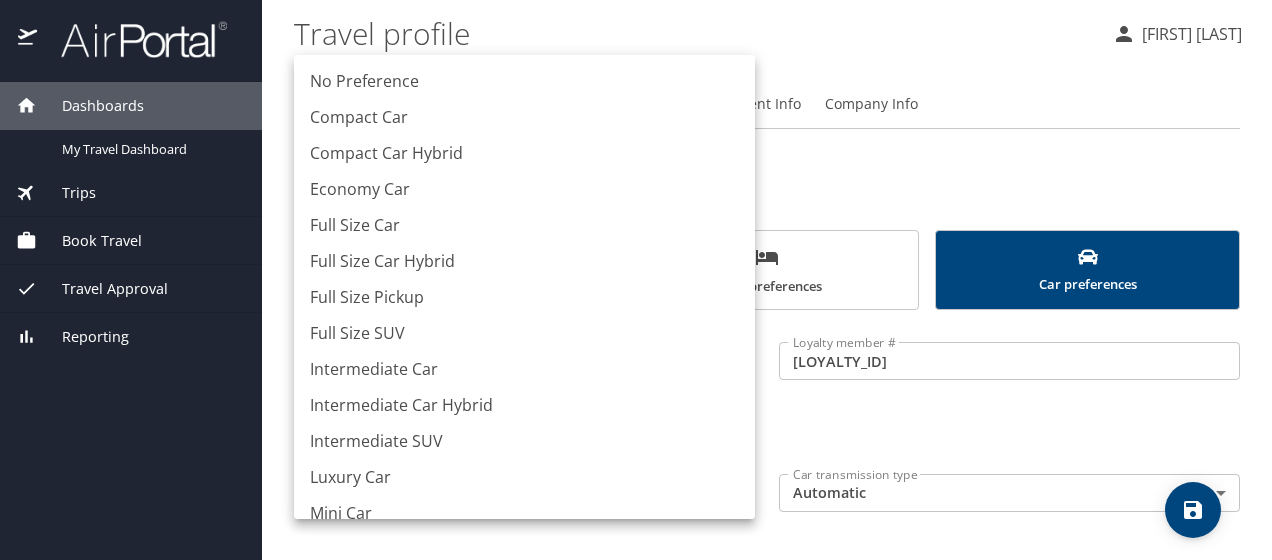 click on "Dashboards My Travel Dashboard Trips Current / Future Trips Past Trips Trips Missing Hotel Book Travel Request Agent Booking Approval Request (Beta) Book/Manage Online Trips Travel Approval Pending Trip Approvals Approved Trips Canceled Trips Approvals (Beta) Reporting Travel profile [FIRST] [LAST] Personal Info Travel Documents Travel Preferences Payment Info Company Info Travel Preferences Add your preferences to travel the way you want Air preferences Hotel preferences Car preferences Rental car company Enterprise Rental car company   Loyalty member # [ALPHANUMERIC_ID] Loyalty member #  Add another car rental company   Car type Standard SUV StandardSUV Car type   Car transmission type Automatic Automatic Car transmission type My settings Travel agency contacts View travel profile Give feedback Sign out No Preference Compact Car Compact Car Hybrid Economy Car Full Size Car Full Size Car Hybrid Full Size Pickup Full Size SUV Intermediate Car Intermediate Car Hybrid Intermediate SUV Luxury Car Mini Car Mini Van" at bounding box center (636, 280) 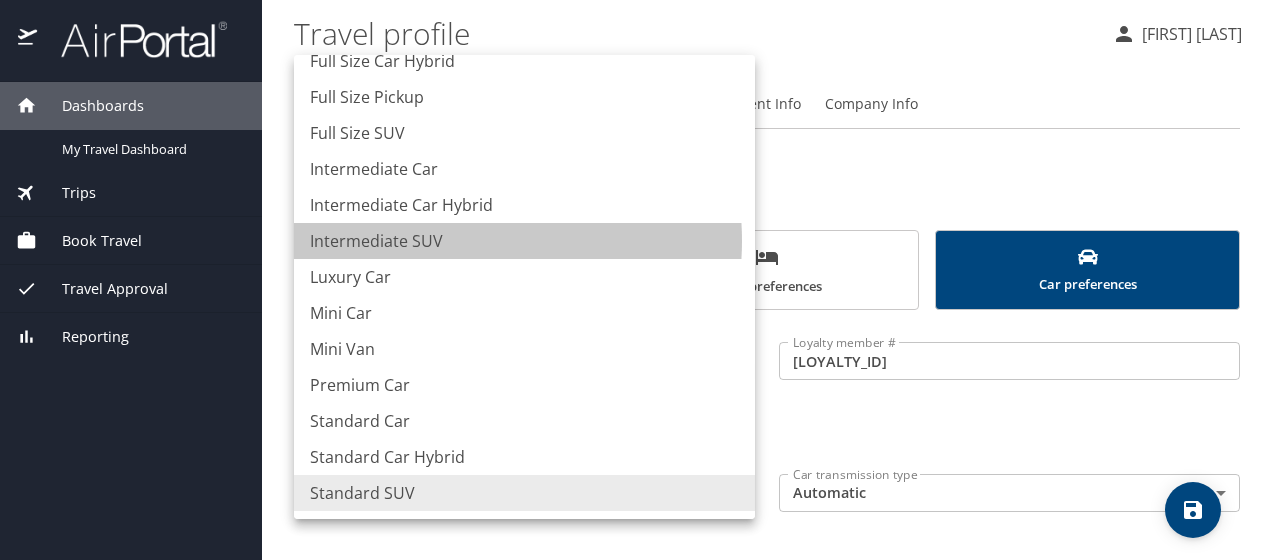click on "Intermediate SUV" at bounding box center [524, 241] 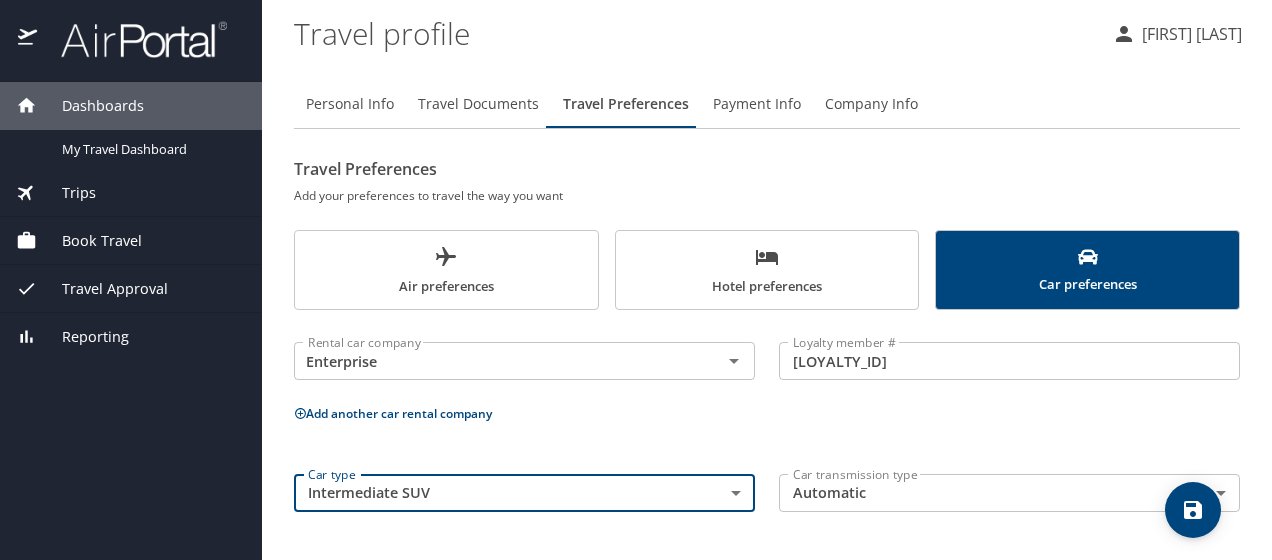 click on "Travel profile [FIRST] [LAST] Personal Info Travel Documents Travel Preferences Payment Info Company Info Travel Preferences Add your preferences to travel the way you want Air preferences Hotel preferences Car preferences Rental car company Enterprise Rental car company   Loyalty member # [LOYALTY_ID] Loyalty member #  Add another car rental company   Car type Intermediate SUV IntermediateSUV Car type   Car transmission type Automatic Automatic Car transmission type My settings Travel agency contacts View travel profile Give feedback Sign out" at bounding box center (636, 280) 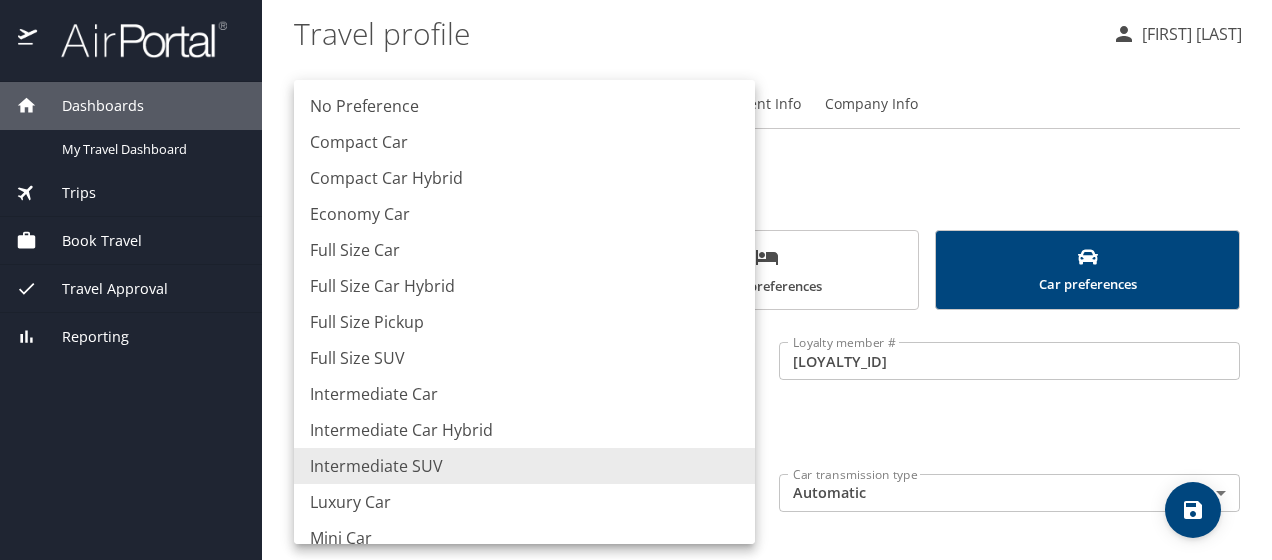 scroll, scrollTop: 200, scrollLeft: 0, axis: vertical 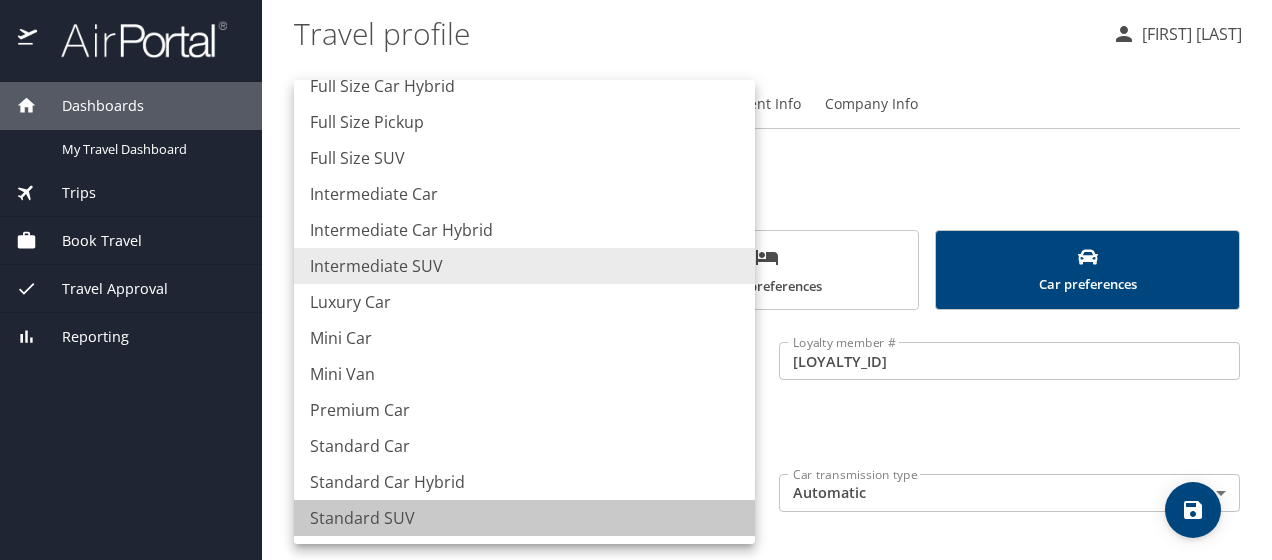 click on "Standard SUV" at bounding box center (524, 518) 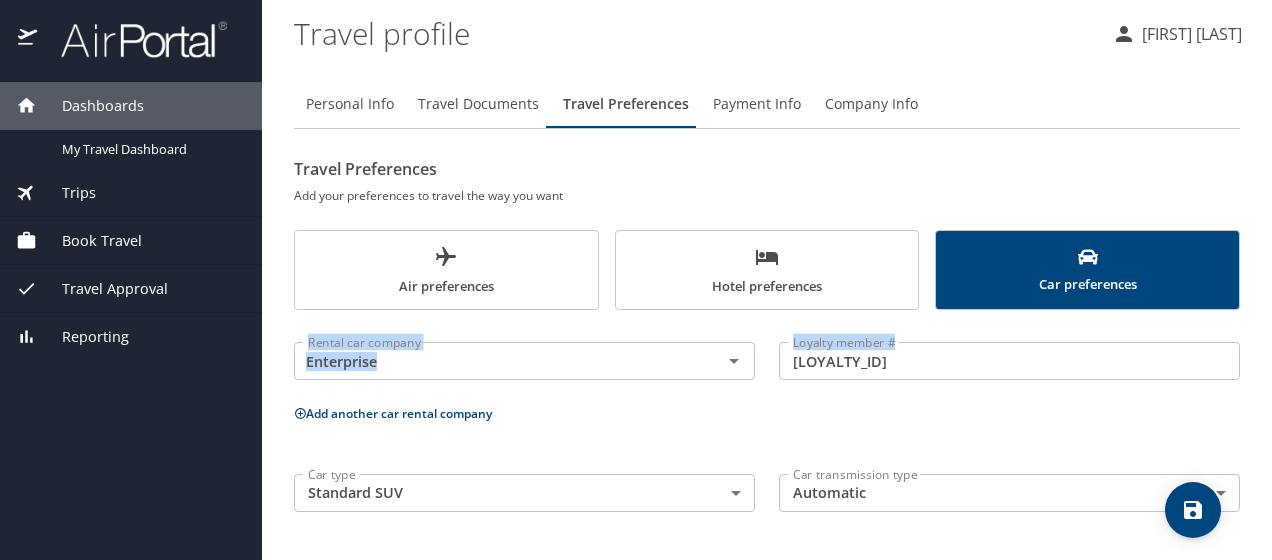 drag, startPoint x: 1271, startPoint y: 304, endPoint x: 1275, endPoint y: 340, distance: 36.221542 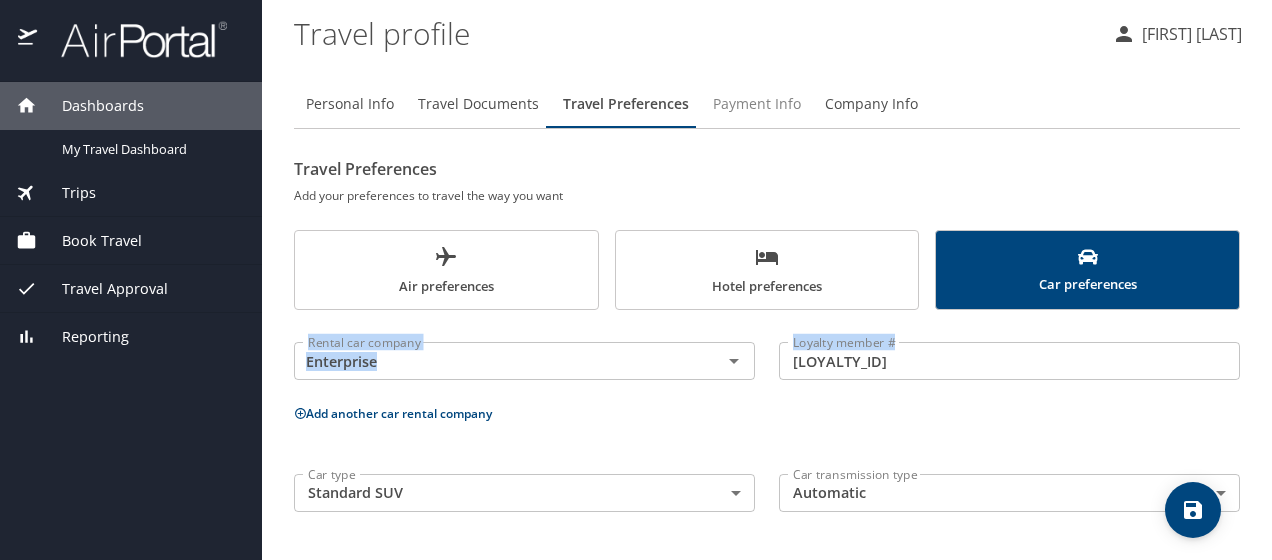 click on "Payment Info" at bounding box center [757, 104] 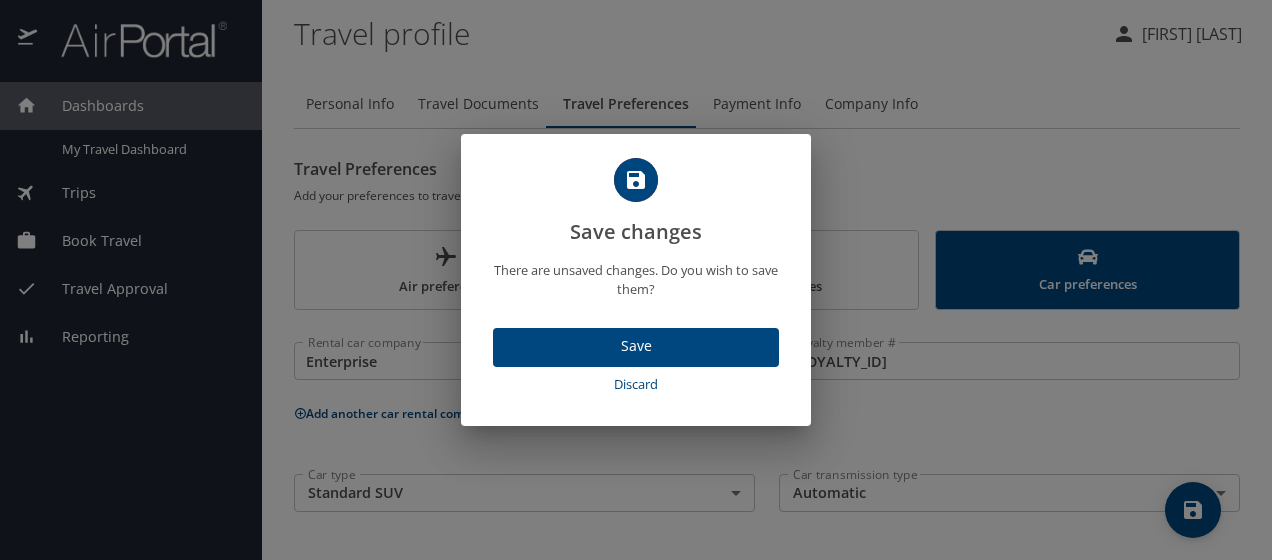 click on "Save changes There are unsaved changes. Do you wish to save them? Save Discard" at bounding box center (636, 280) 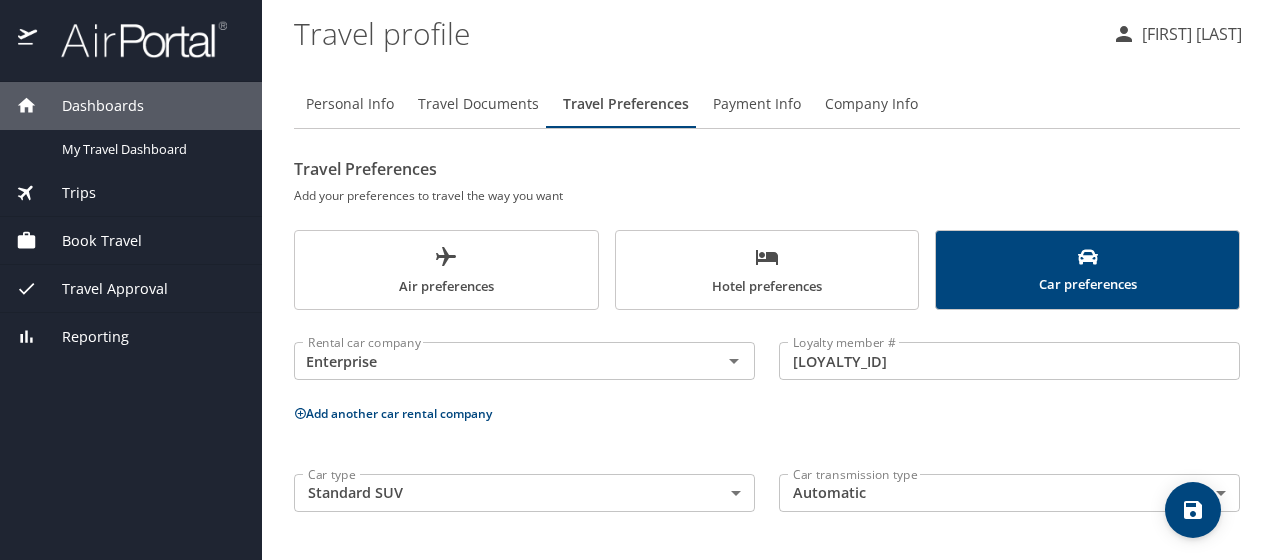 click 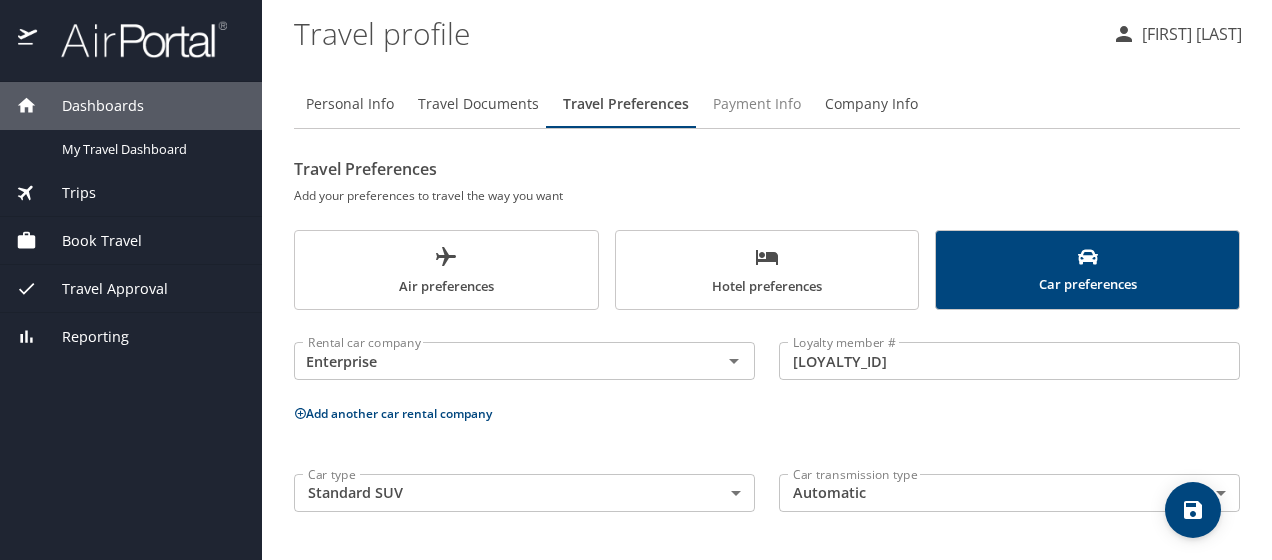 click on "Payment Info" at bounding box center [757, 104] 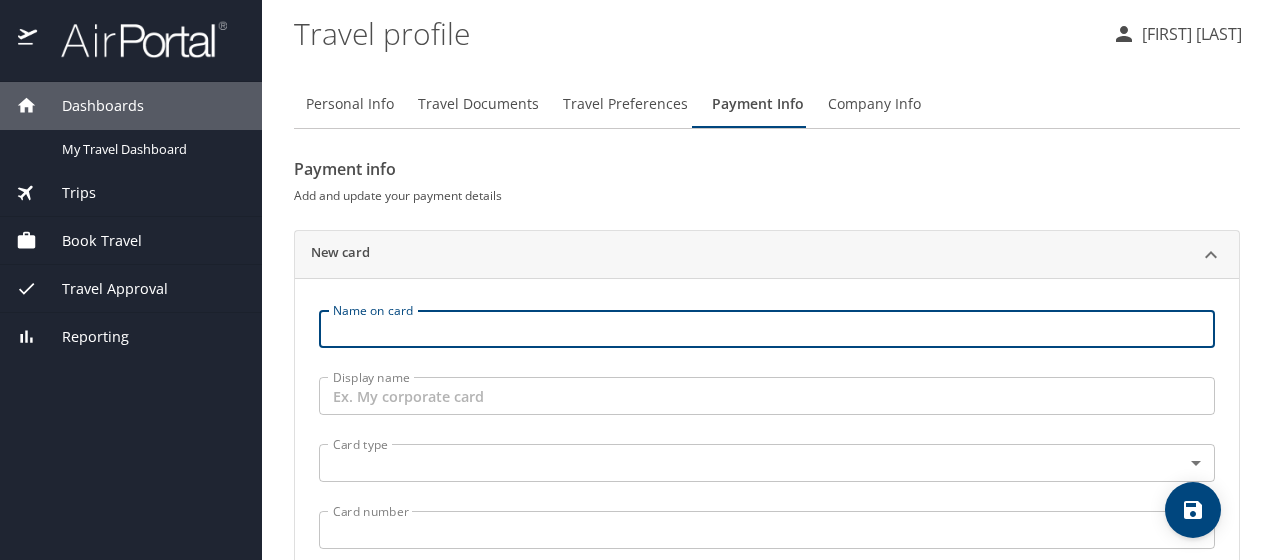 click on "Name on card" at bounding box center (767, 329) 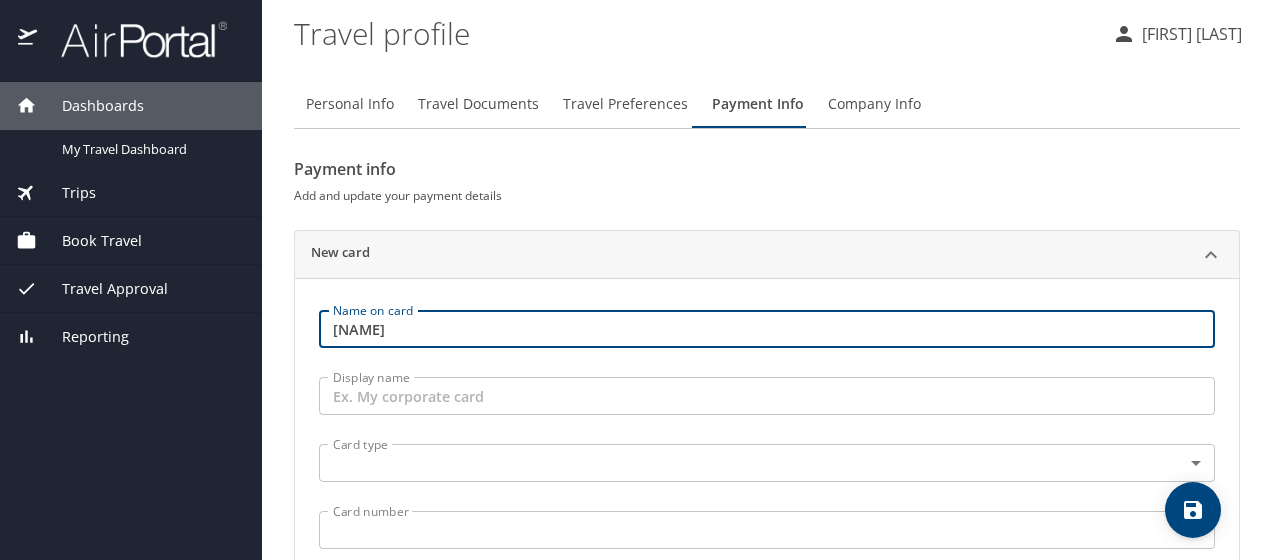 type on "a" 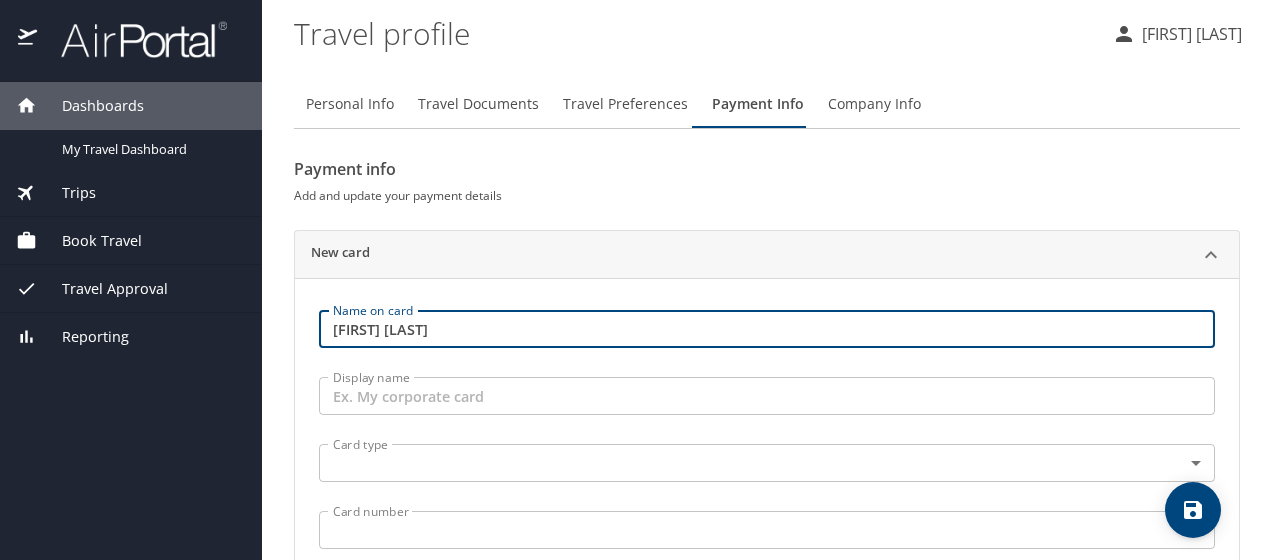 type on "[FIRST] [LAST]" 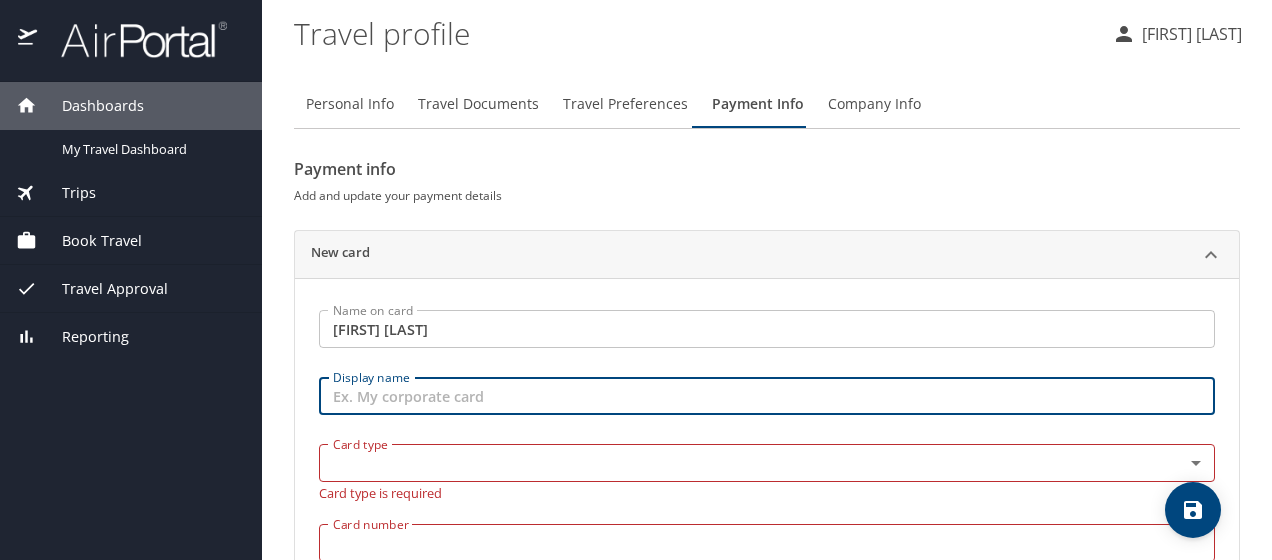 click on "Display name" at bounding box center [767, 396] 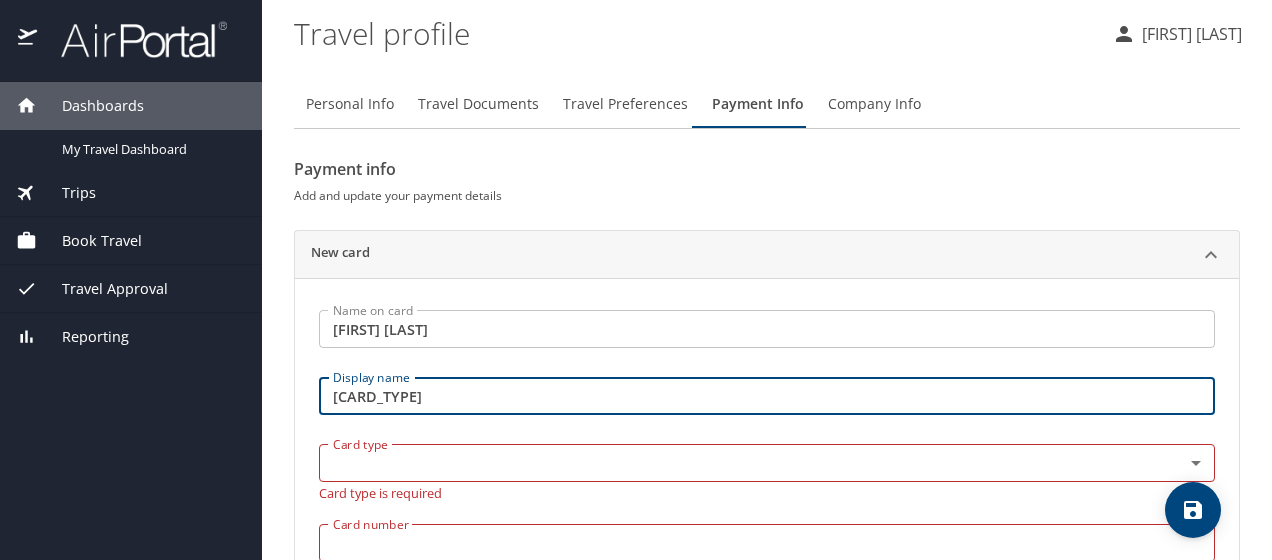 type on "[CARD_TYPE]" 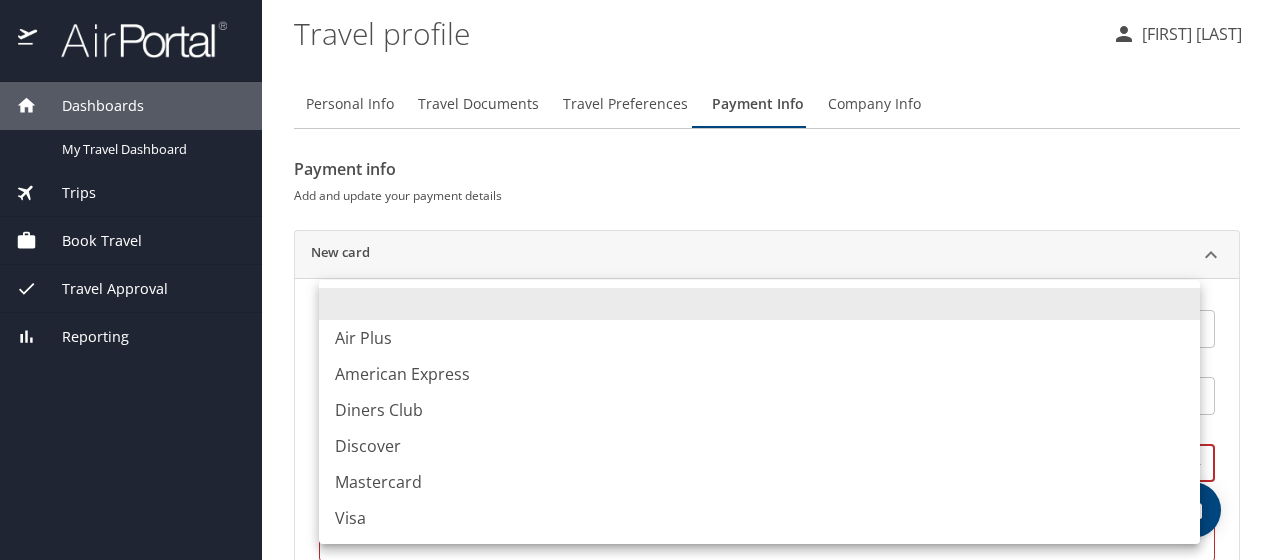 click on "Travel profile [FIRST] [LAST] Personal Info Travel Documents Travel Preferences Payment Info Company Info Payment info Add and update your payment details New card   Name on card [FIRST] [LAST] Name on card   Display name [CARD_TYPE] Display name   Card type ​ Card type Card type is required   Card number Card number Card number is required Expiration date Expiration date Expiration date is required Default card for: Plane tickets Car rentals Rail tickets Hotel reservations  Remove  Add another credit card My settings Travel agency contacts View travel profile Give feedback Sign out Air Plus American Express Diners Club Discover Mastercard Visa" at bounding box center [636, 280] 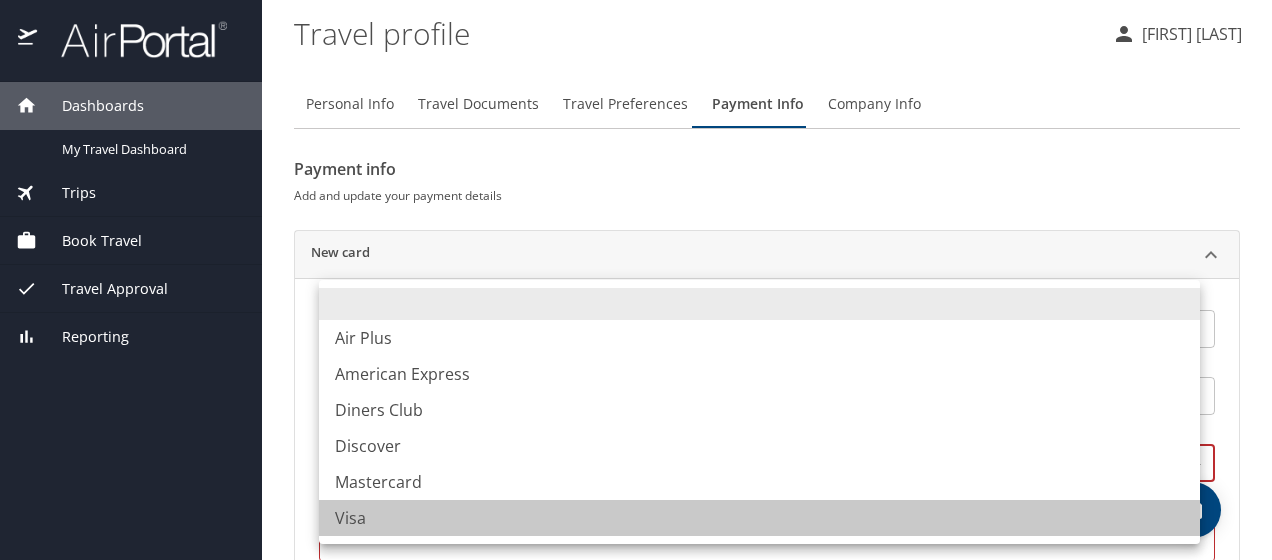 click on "Visa" at bounding box center (759, 518) 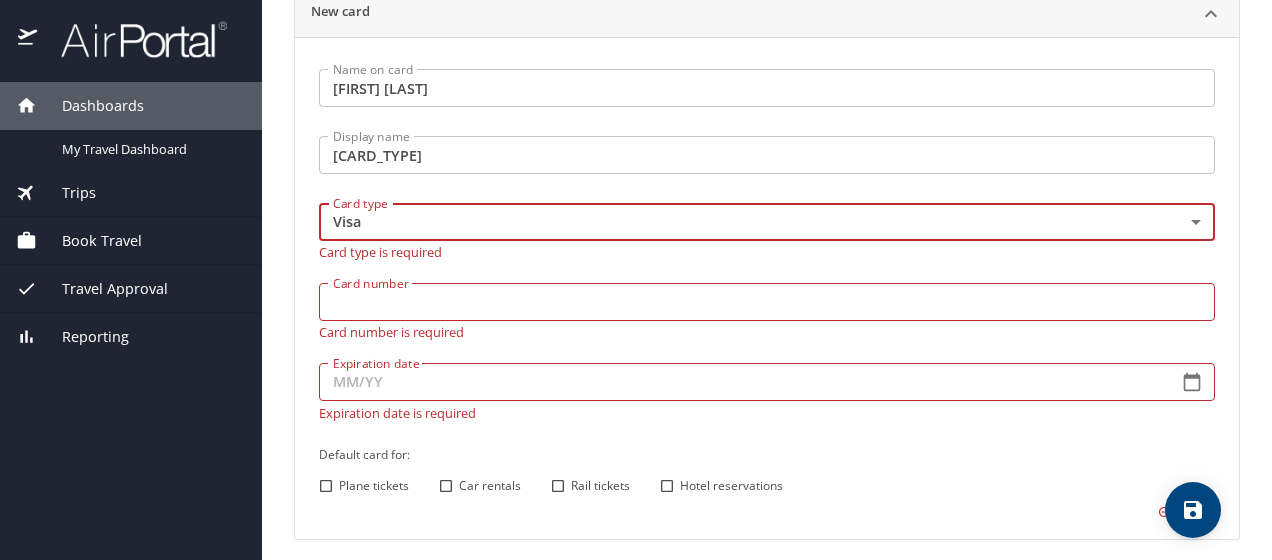 scroll, scrollTop: 271, scrollLeft: 0, axis: vertical 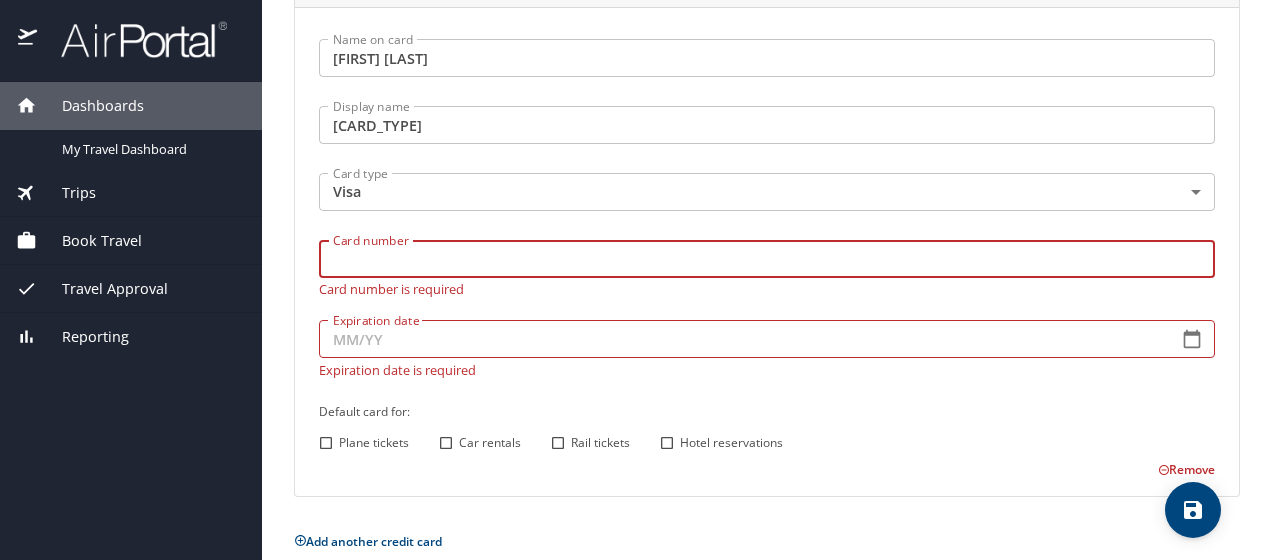 click on "Card number" at bounding box center [767, 259] 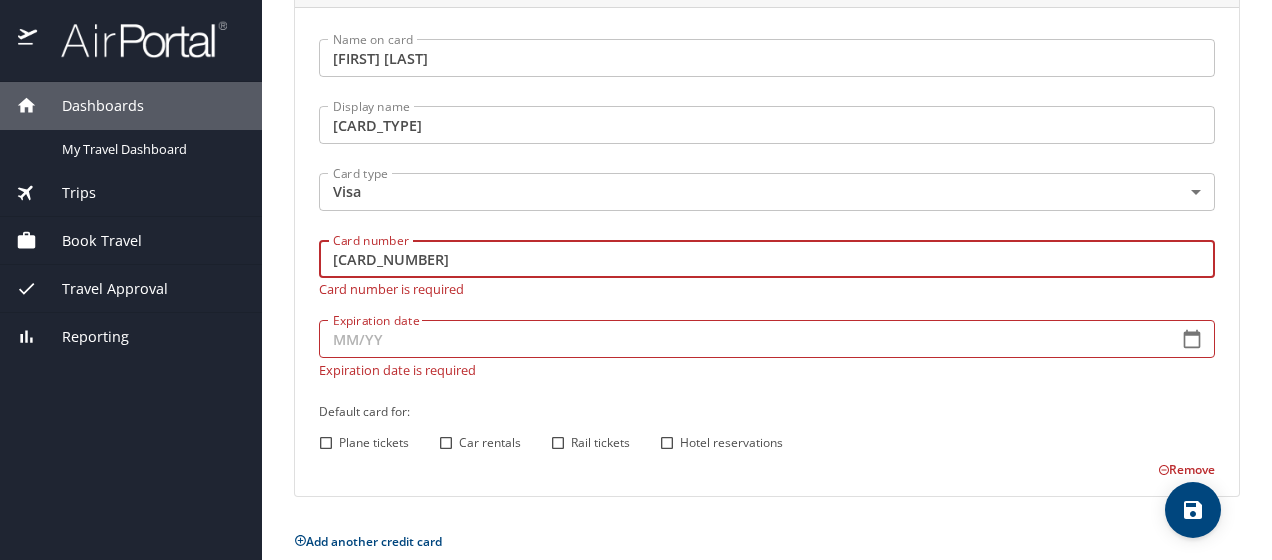 type on "[CARD_NUMBER]" 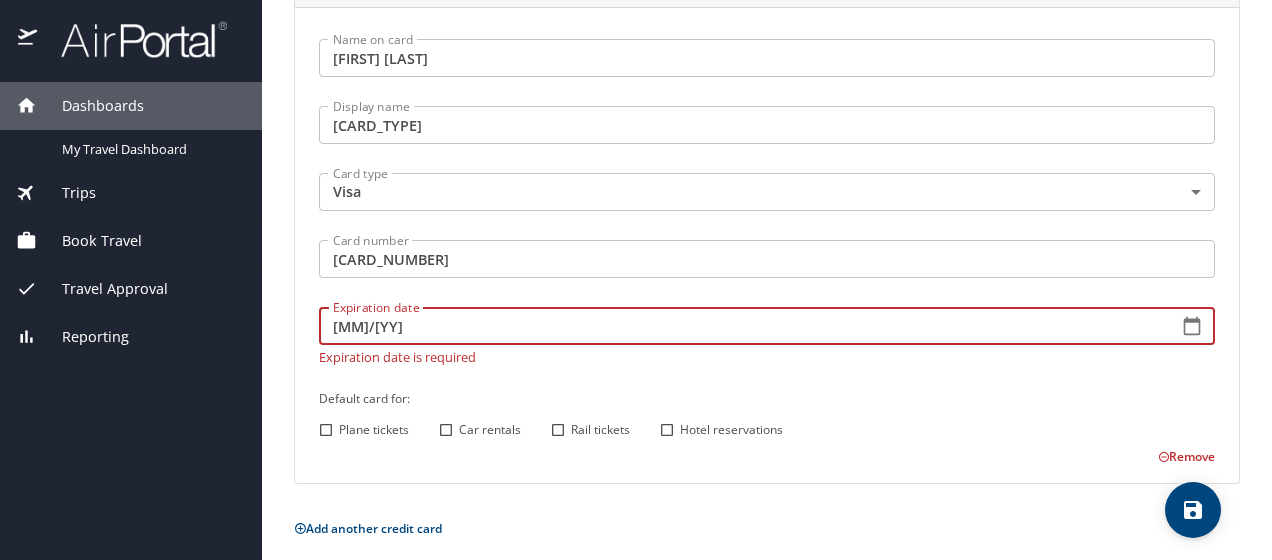 type on "[MM]/[YY]" 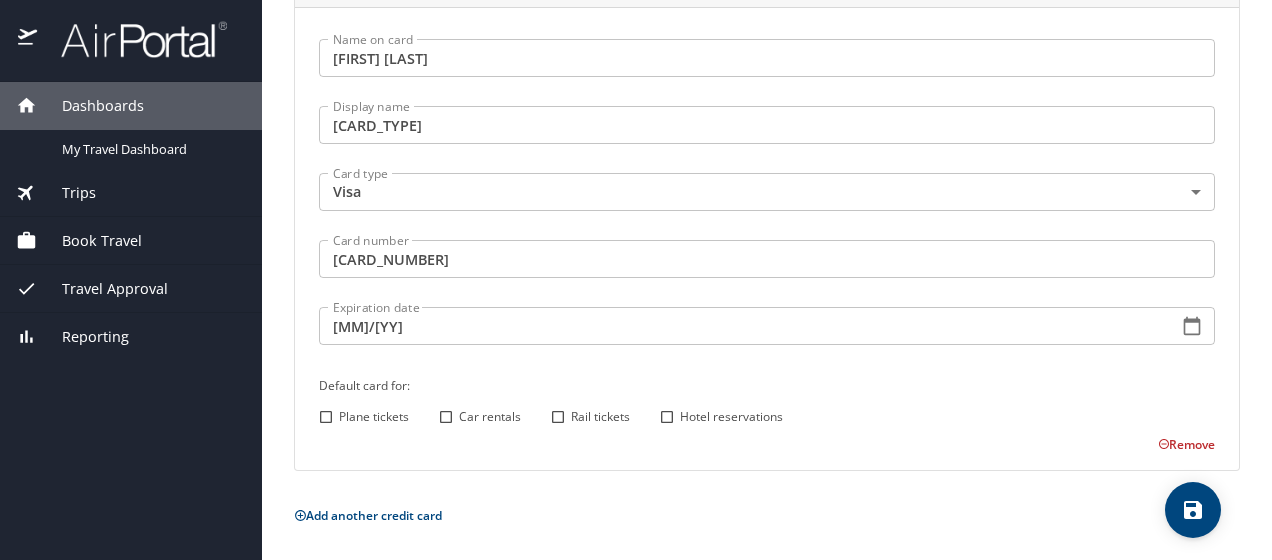 click on "Plane tickets" at bounding box center (326, 417) 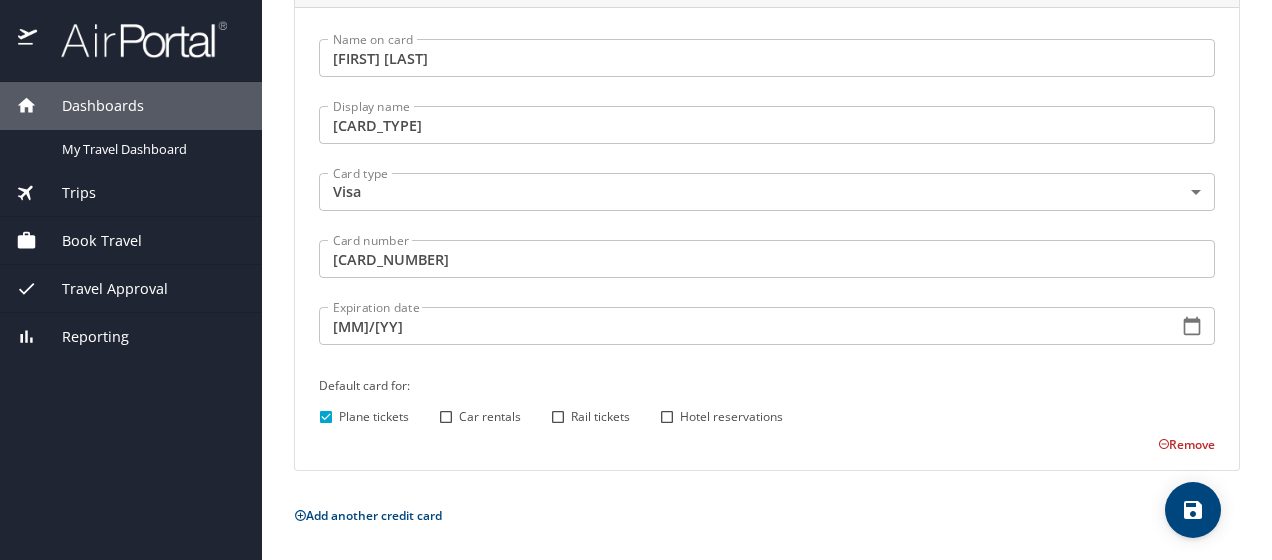 click on "Car rentals" at bounding box center (446, 417) 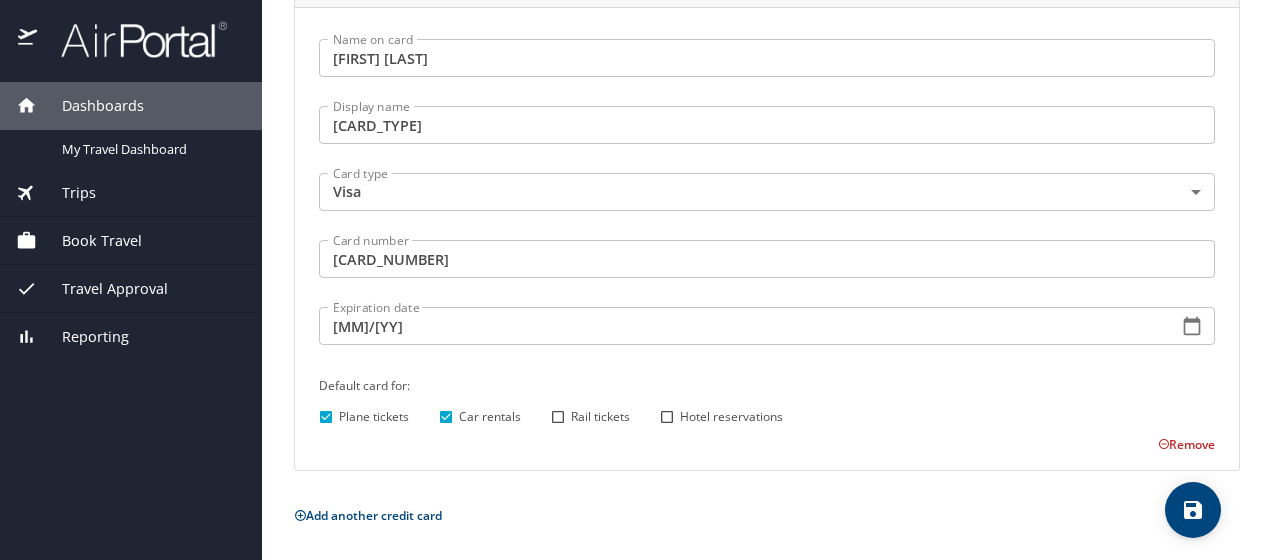 click on "Hotel reservations" at bounding box center [667, 417] 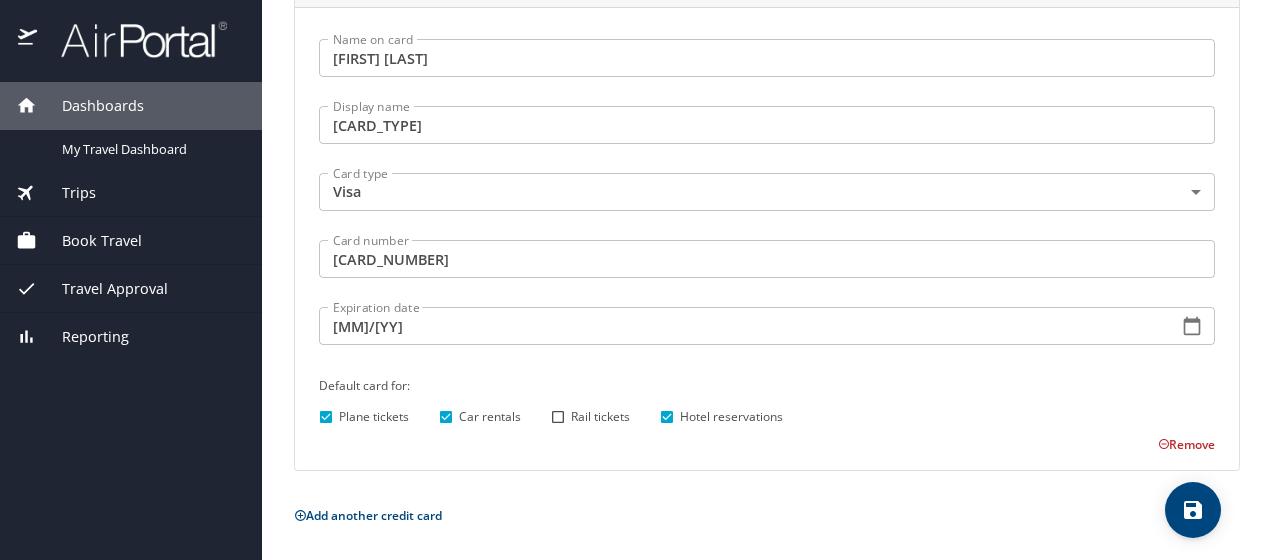 click on "Rail tickets" at bounding box center [558, 417] 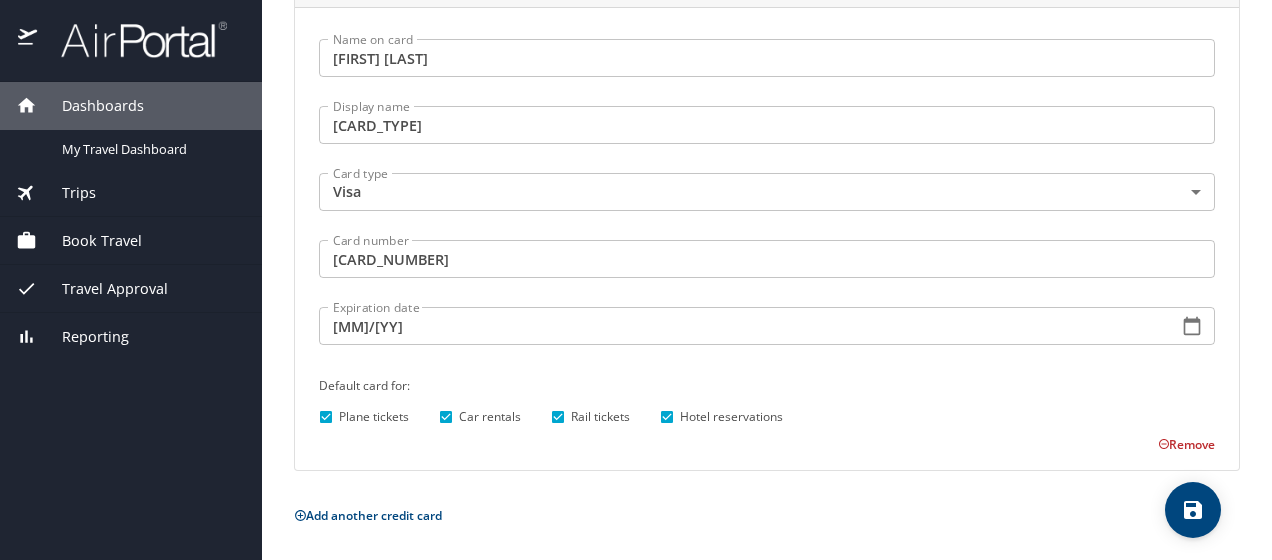 click 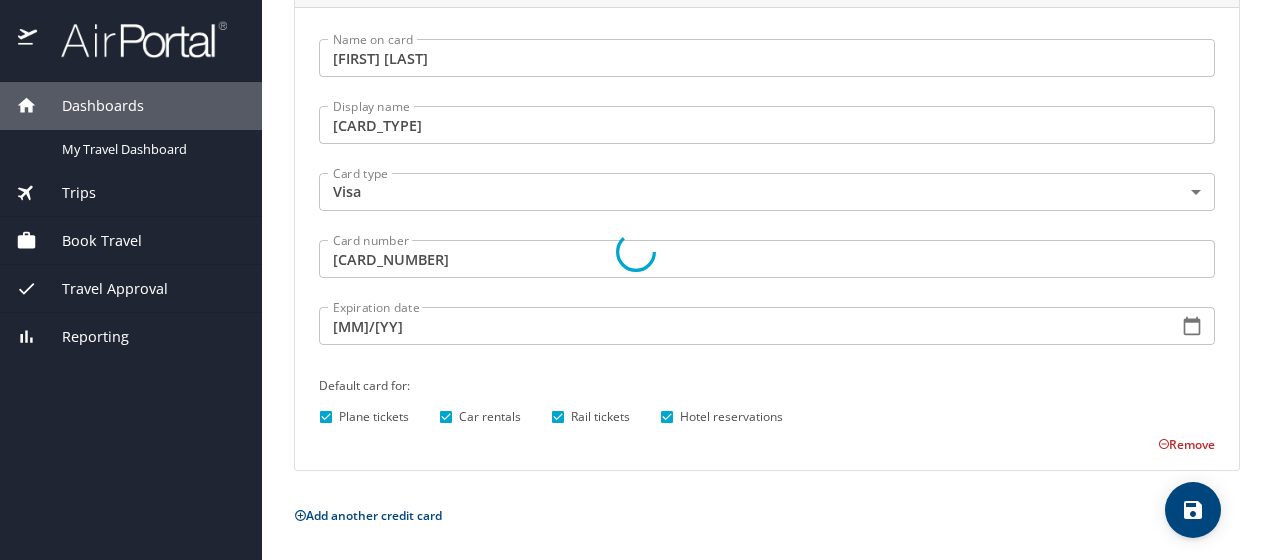 drag, startPoint x: 1270, startPoint y: 416, endPoint x: 1270, endPoint y: 194, distance: 222 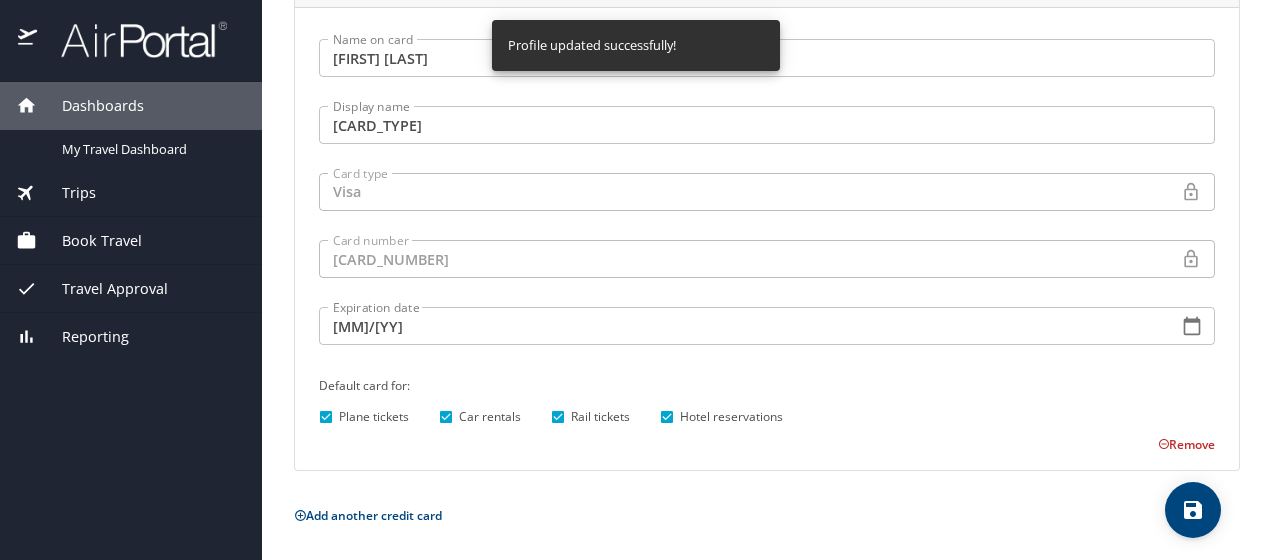 scroll, scrollTop: 0, scrollLeft: 0, axis: both 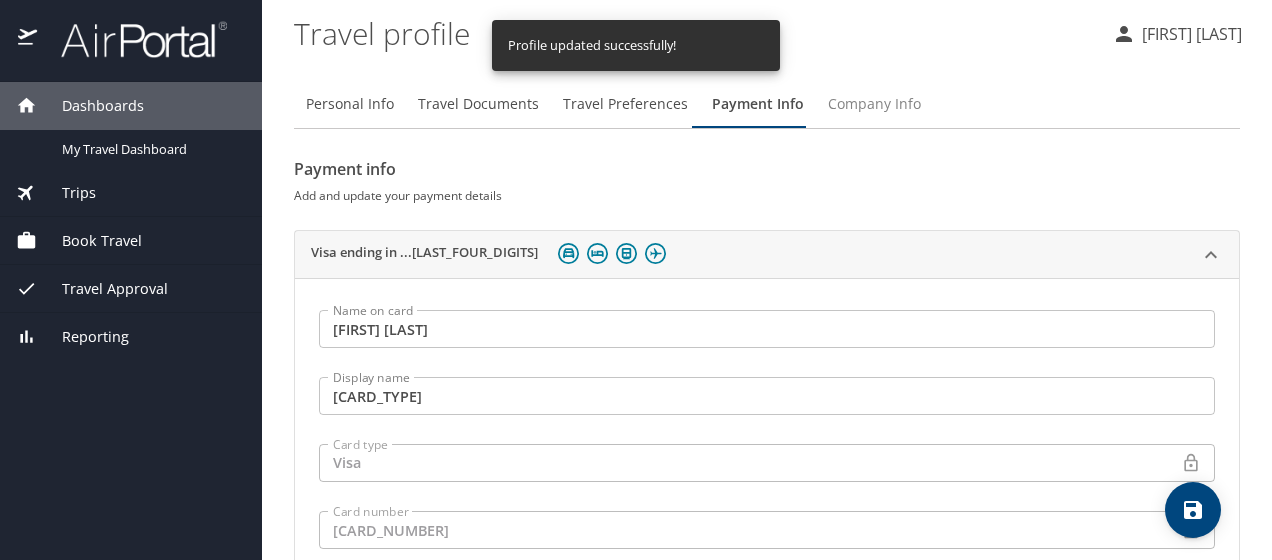 click on "Company Info" at bounding box center [874, 104] 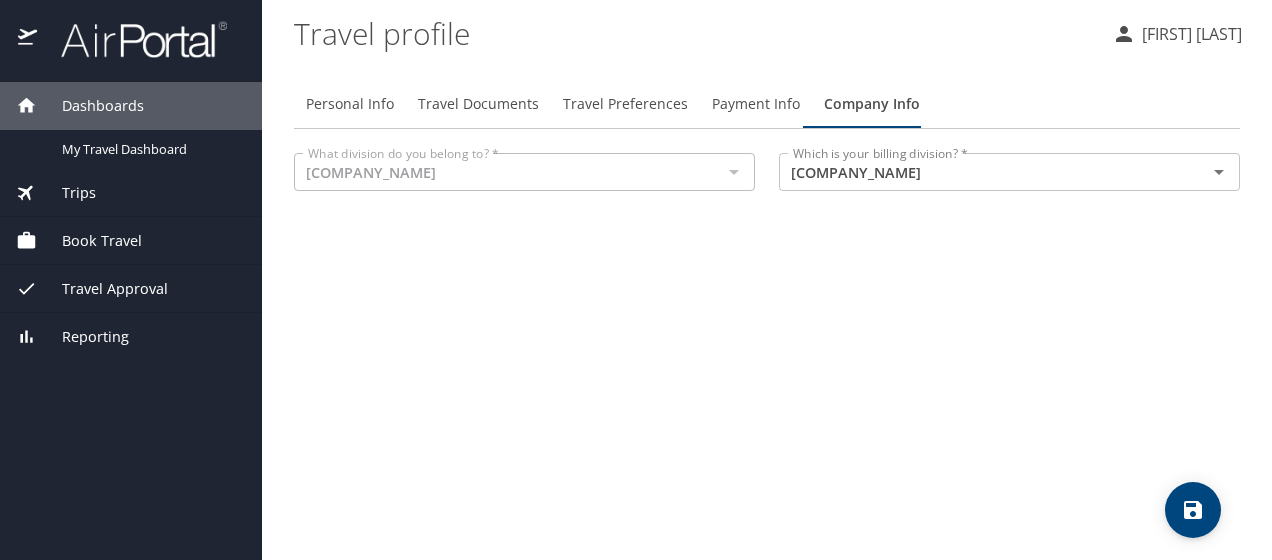 click at bounding box center [733, 172] 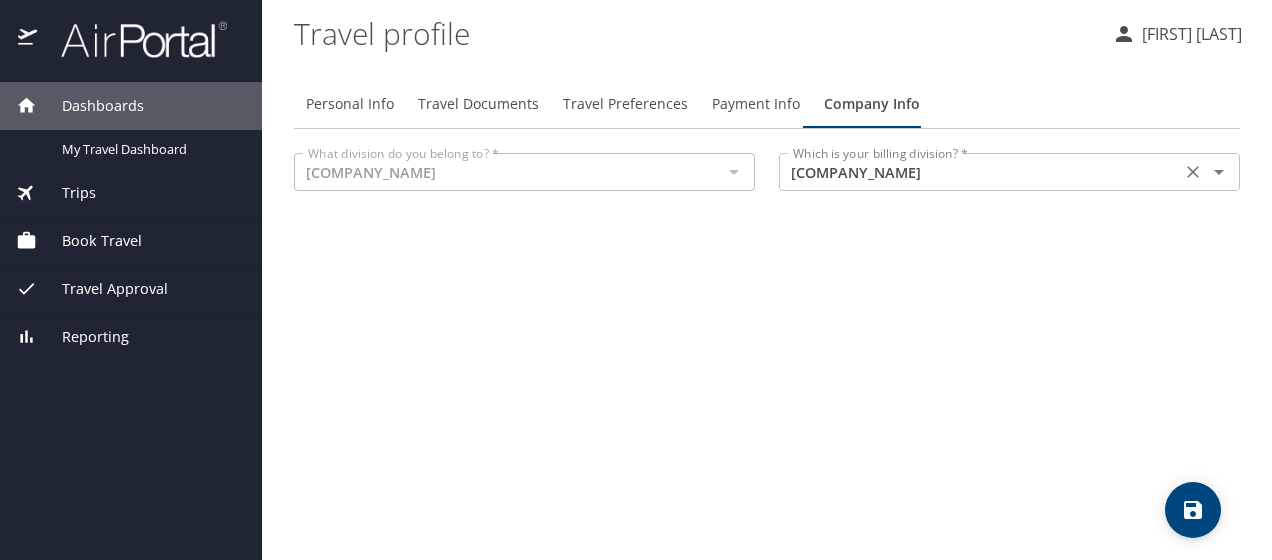 click on "[COMPANY_NAME]" at bounding box center (980, 172) 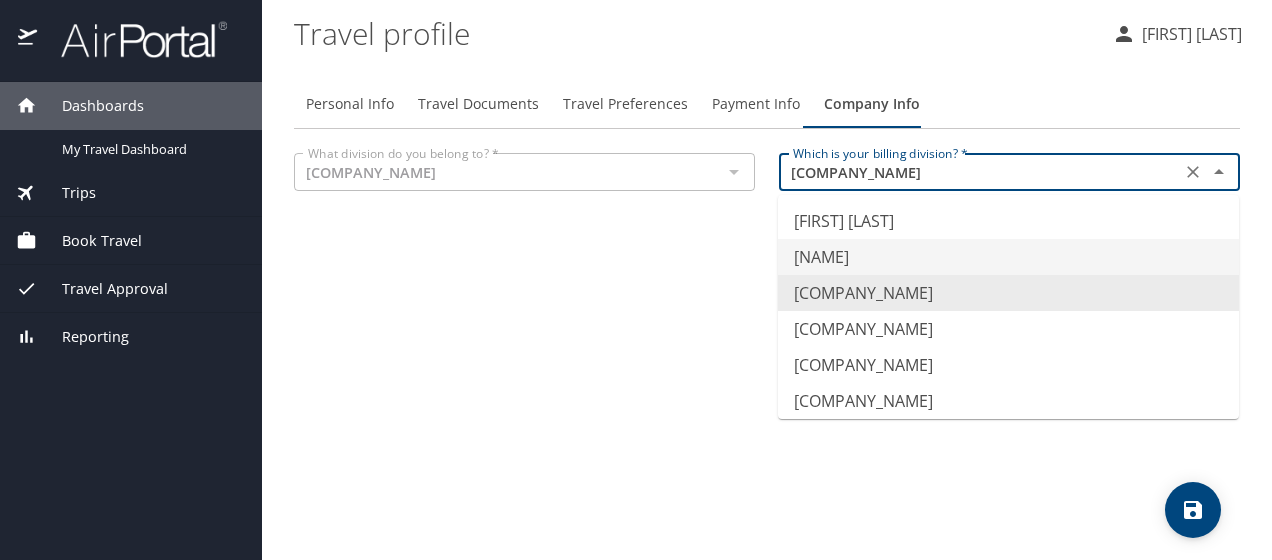 type on "[NAME]" 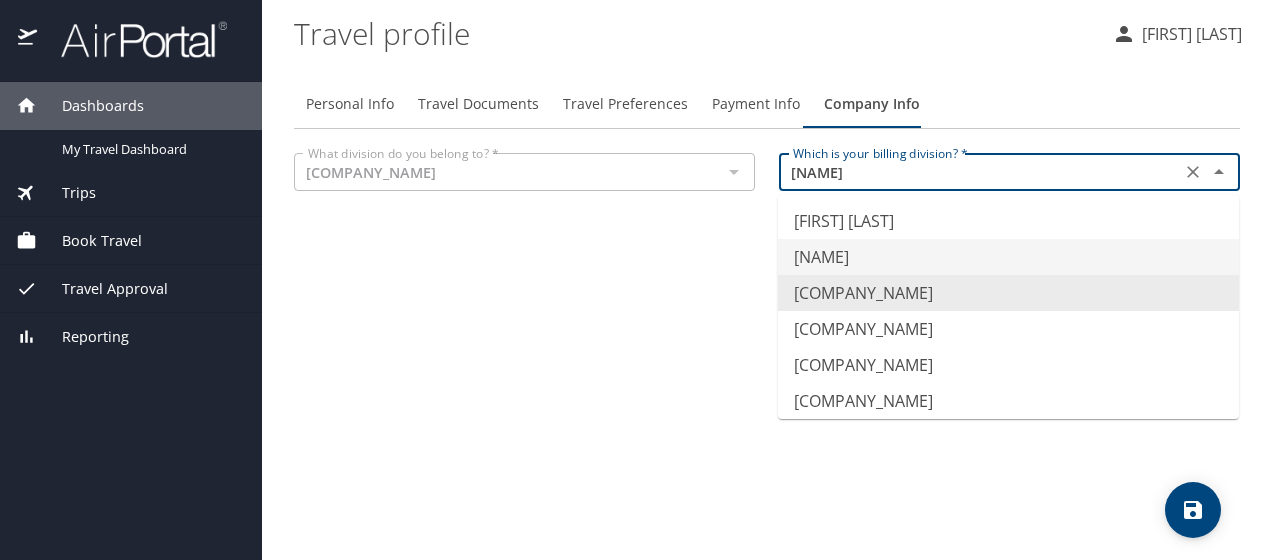 click on "Personal Info Travel Documents Travel Preferences Payment Info Company Info What division do you belong to?   * [COMPANY] - Default Class What division do you belong to?   * Which is your billing division?   * [COMPANY] Which is your billing division?   *" at bounding box center (767, 312) 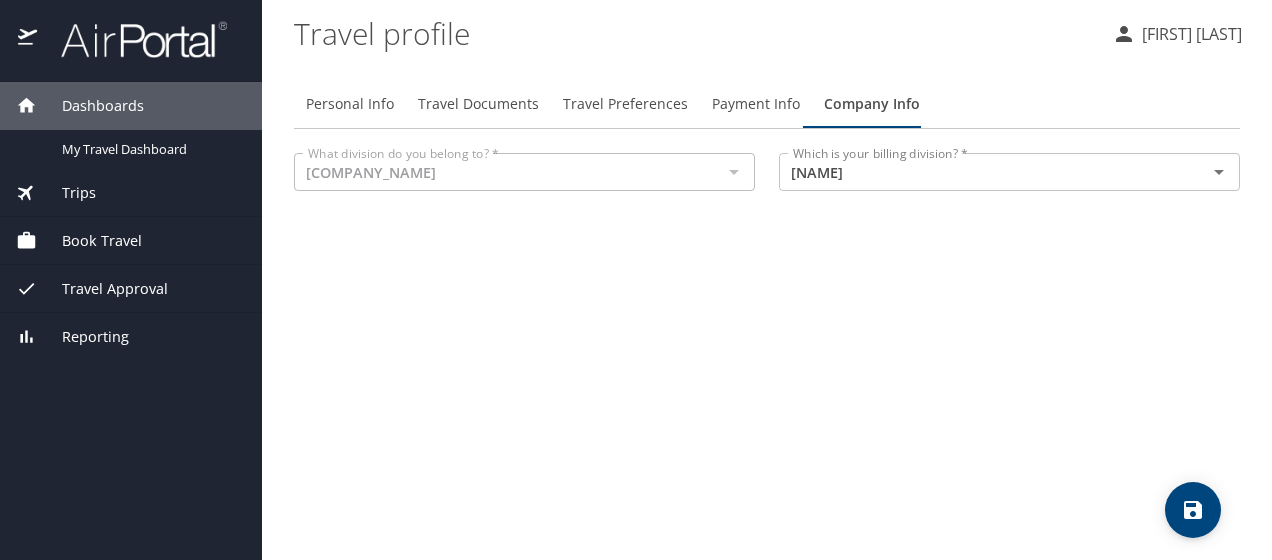 click 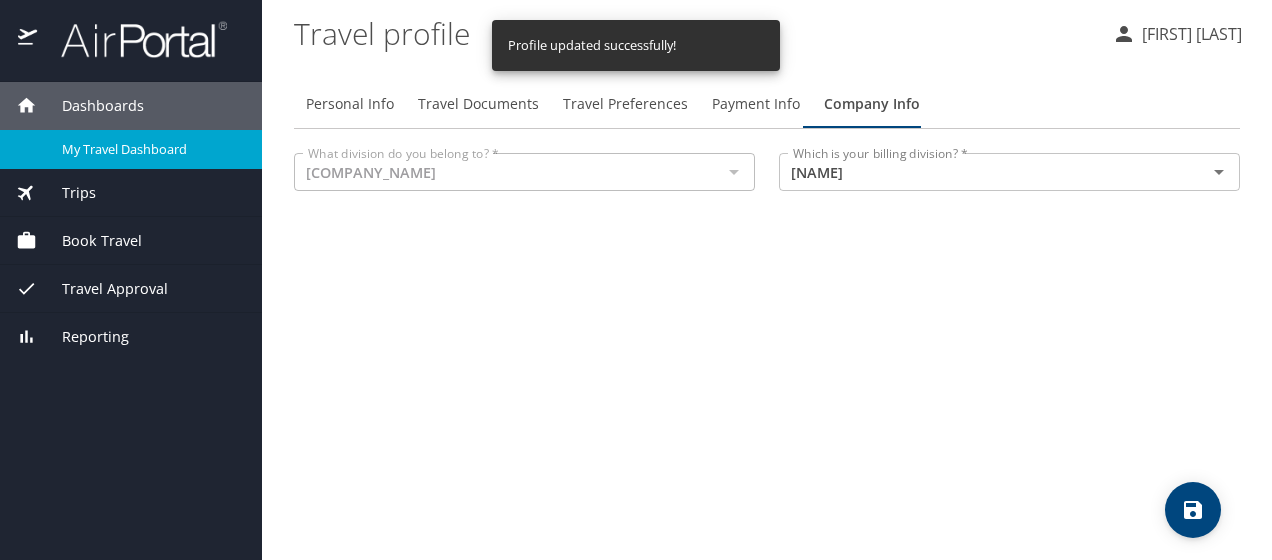 click on "My Travel Dashboard" at bounding box center [131, 149] 